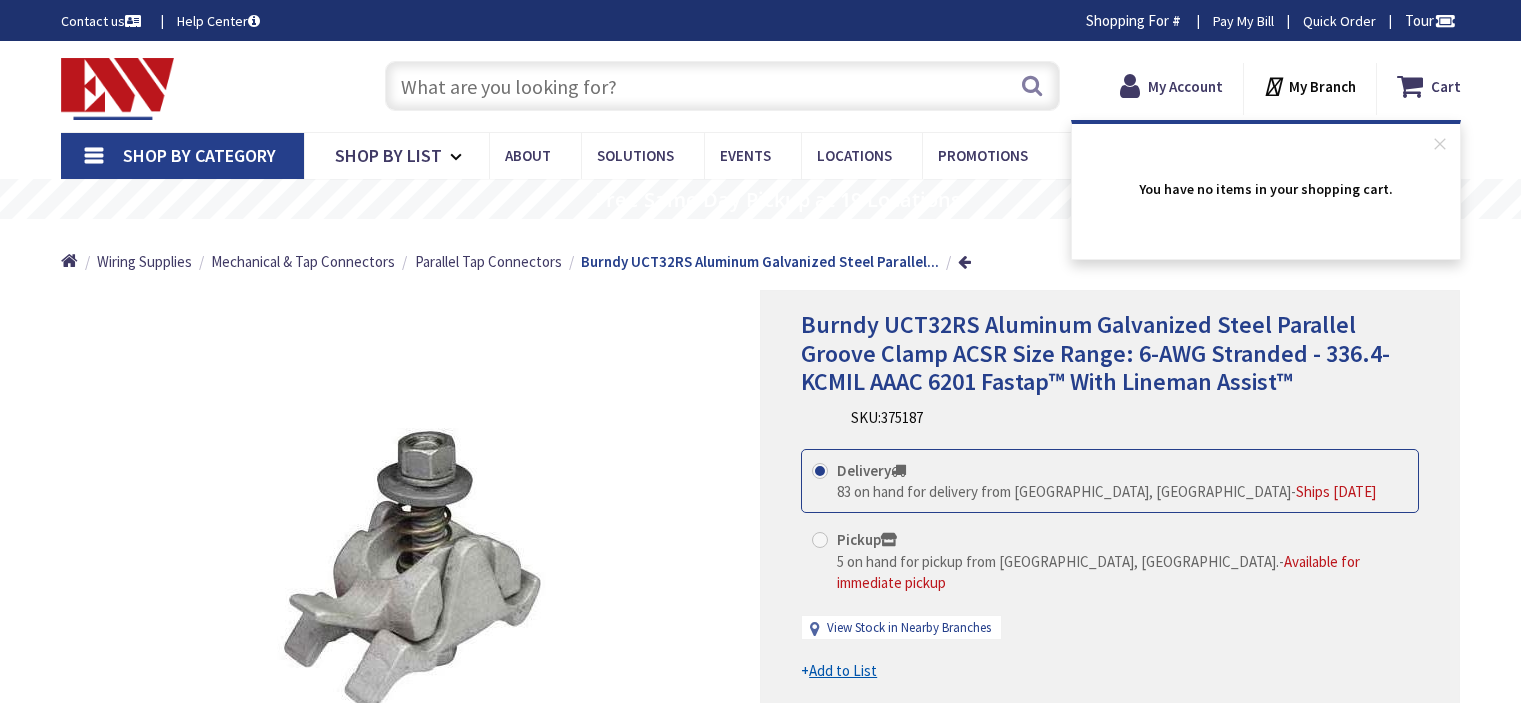 scroll, scrollTop: 0, scrollLeft: 0, axis: both 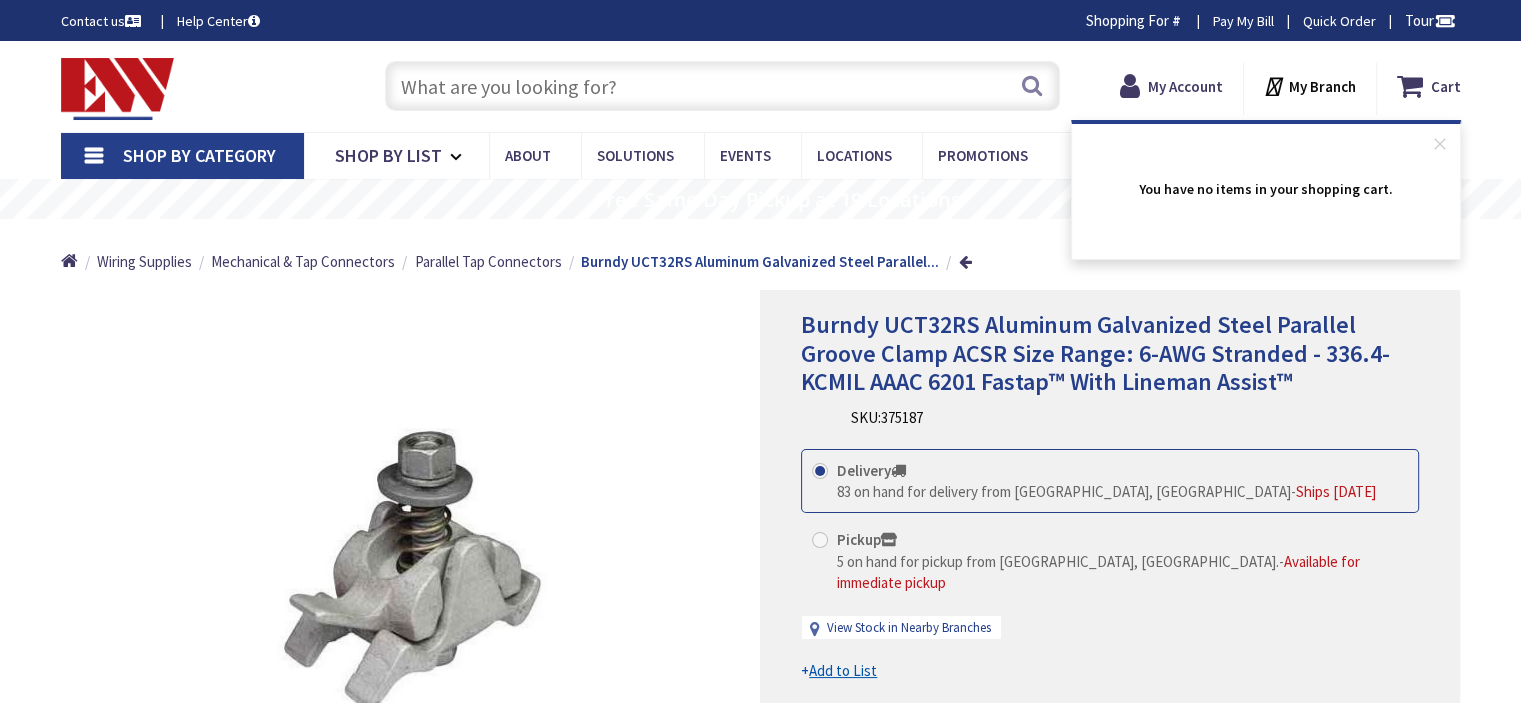 click on "Shop By Category
Conduit and Fittings Cable Tray & Accessories Cable Trays Cable Tray Fittings & Accessories Conduit Fittings Combination Fittings Conduit Bushings Conduit Fitting Bodies Conduit Lock Nuts Conduit Nipples Conduit Reducing Washers Covers & Gaskets EMT Fittings ENT & Innerduct Fittings Expansion Fittings Flex Fittings Hazardous Location Fittings Liquid Tight Fittings PVC Coated Conduit Fittings PVC Conduit Fittings Rigid Conduit Fittings Drains & Breathers Service Entrance Fittings Metal Clad Fittings Hangers, Clamps & Supports Conduit Clips & Clamps Conduit Spacers Conduit Straps Hangers Beam Clamps Supports Metallic Conduit Flexible Metallic Conduit Electrical Metallic Conduit (EMT) Intermediate Metallic Conduit (IMC) PVC Coated Conduit Rigid Metallic Conduit (RMC) Liquidtight Metallic Conduit (LTMC) Non-Metallic Conduit Flexible Non-Metallic Conduit Electrical Non-Metallic Tubing (ENT) PVC Conduit Ropes" at bounding box center [760, 155] 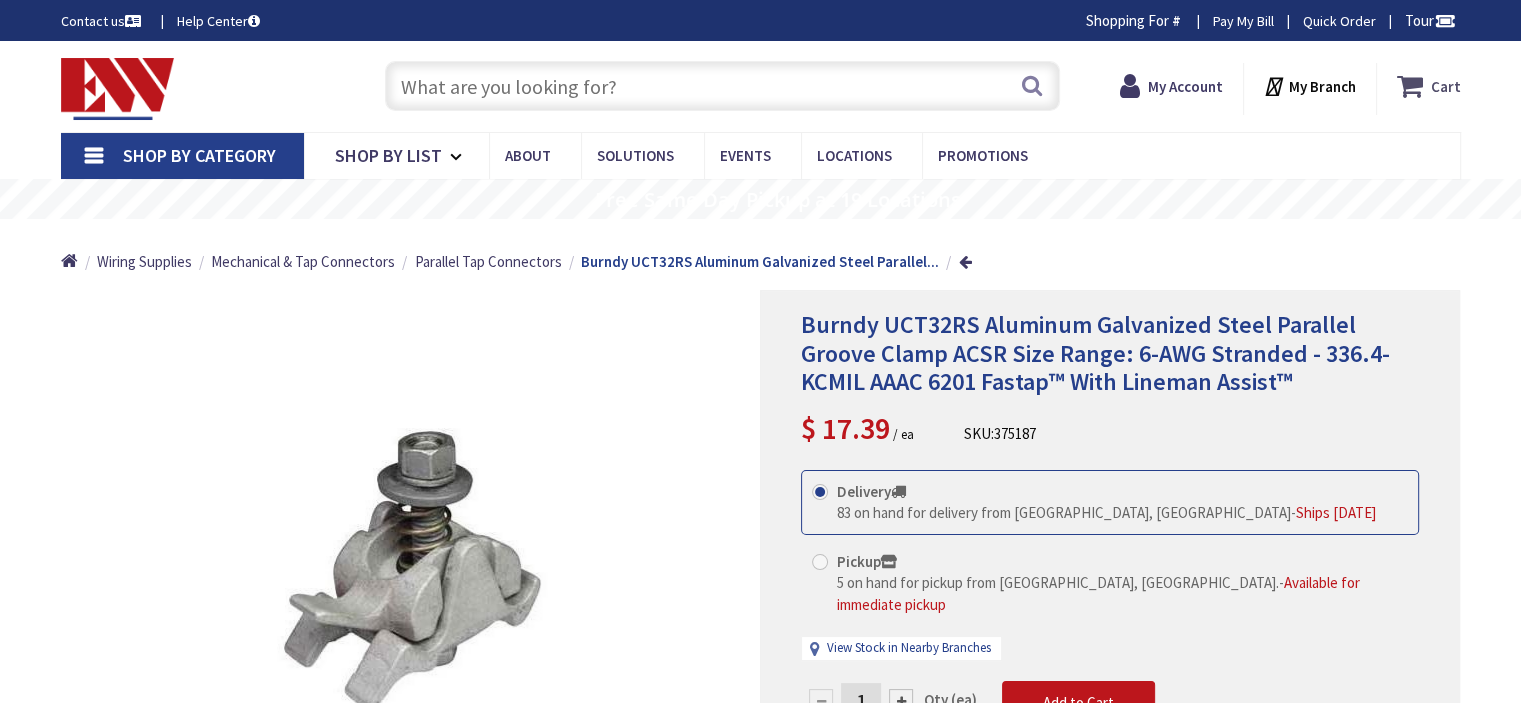 scroll, scrollTop: 0, scrollLeft: 0, axis: both 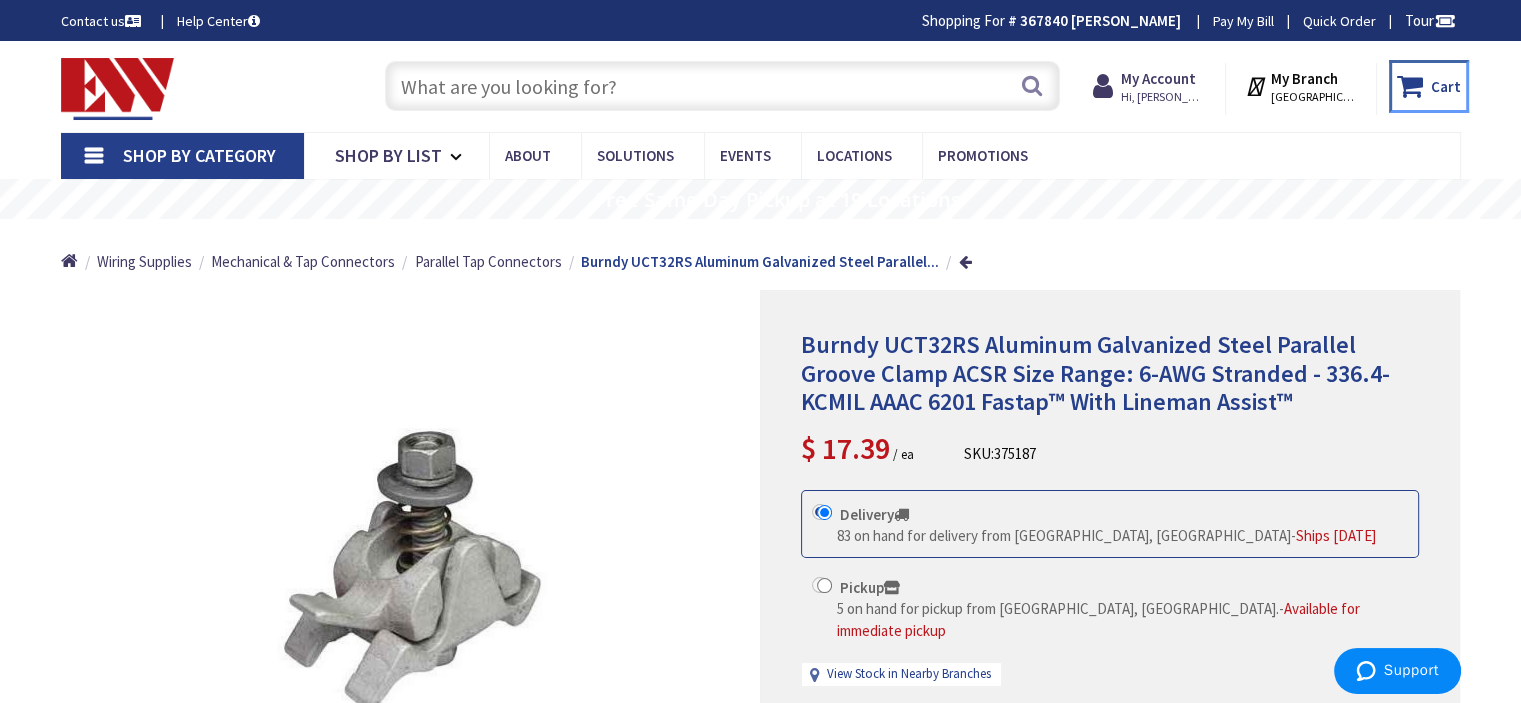 click on "Cart" at bounding box center (1446, 86) 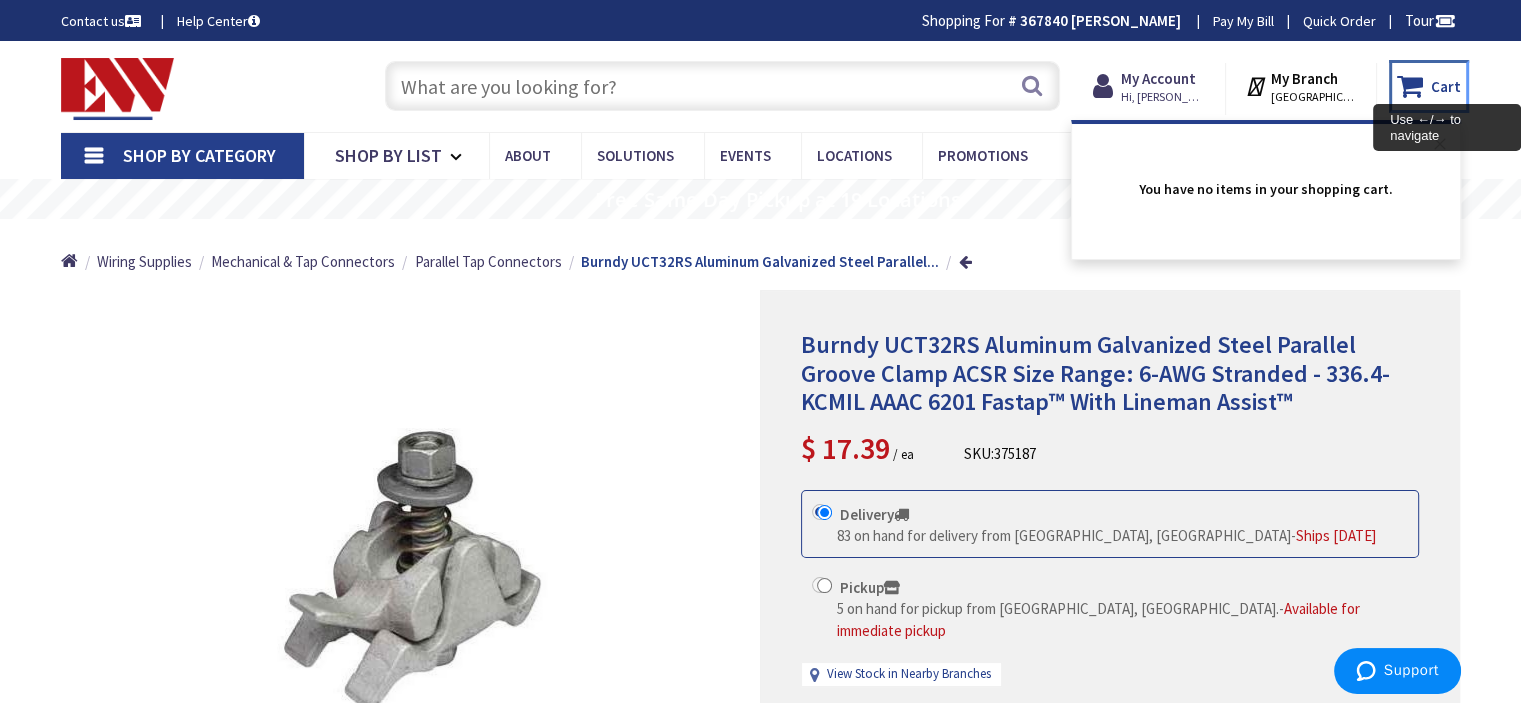 click on "Cart" at bounding box center [1446, 86] 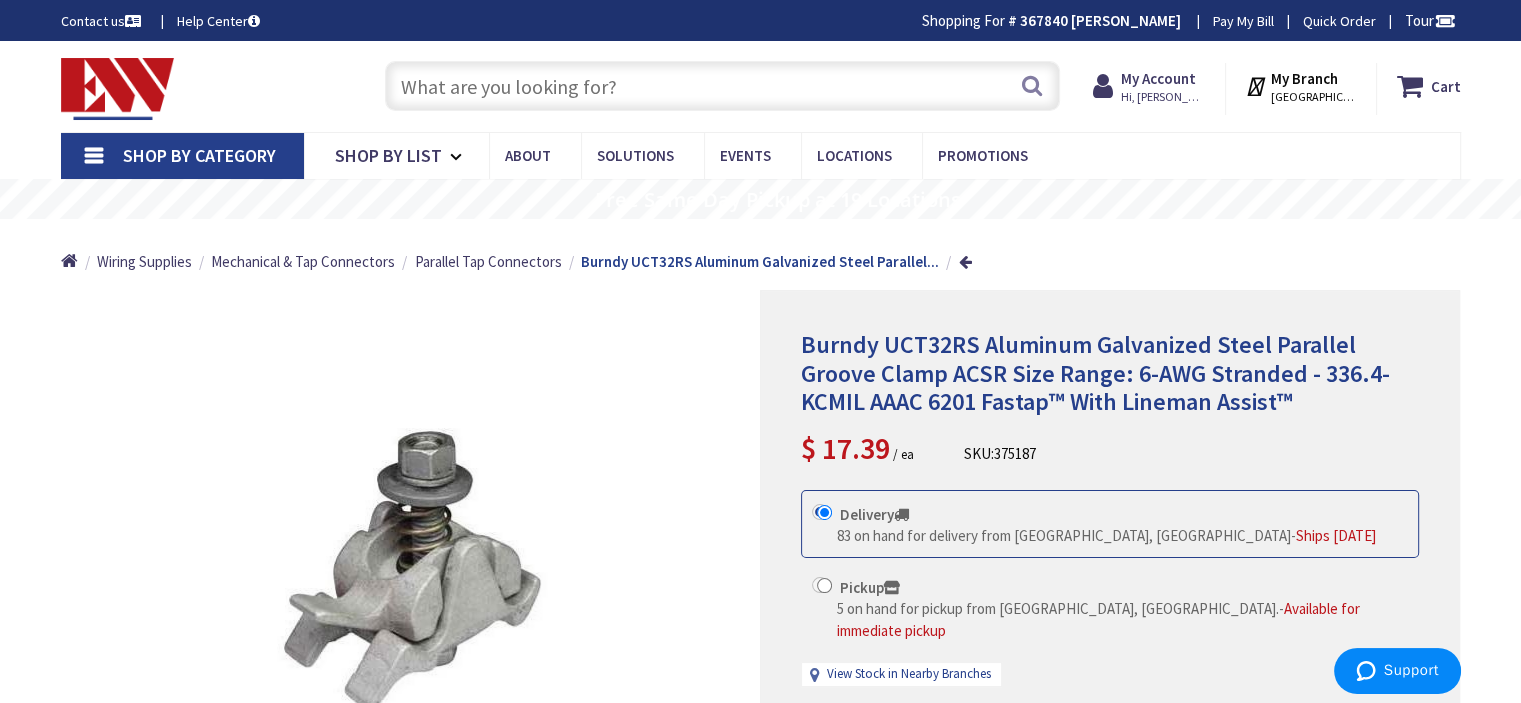 click on "Delivery
83 on hand for delivery from Middletown, CT
-  Ships Today" at bounding box center (1094, 524) 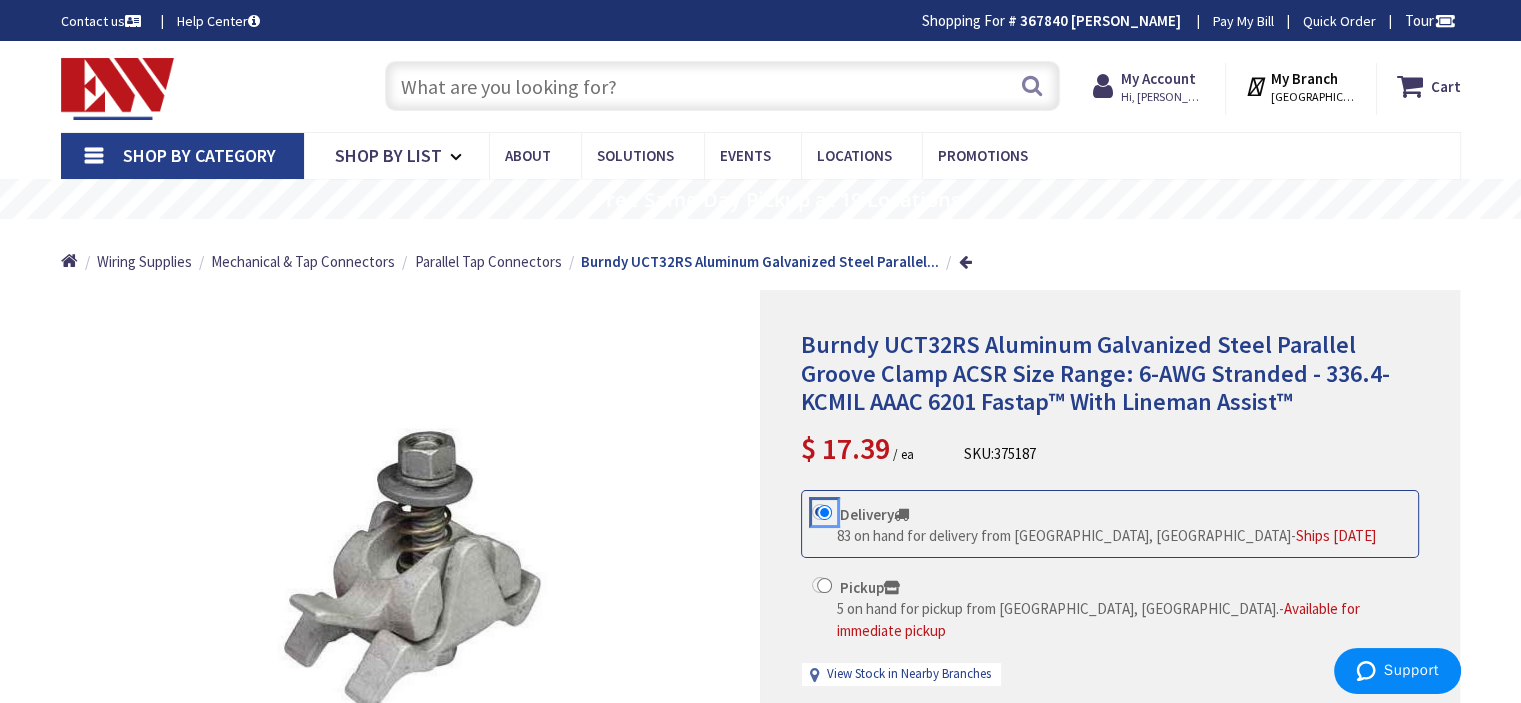 click on "Delivery
83 on hand for delivery from Middletown, CT
-  Ships Today" at bounding box center [824, 512] 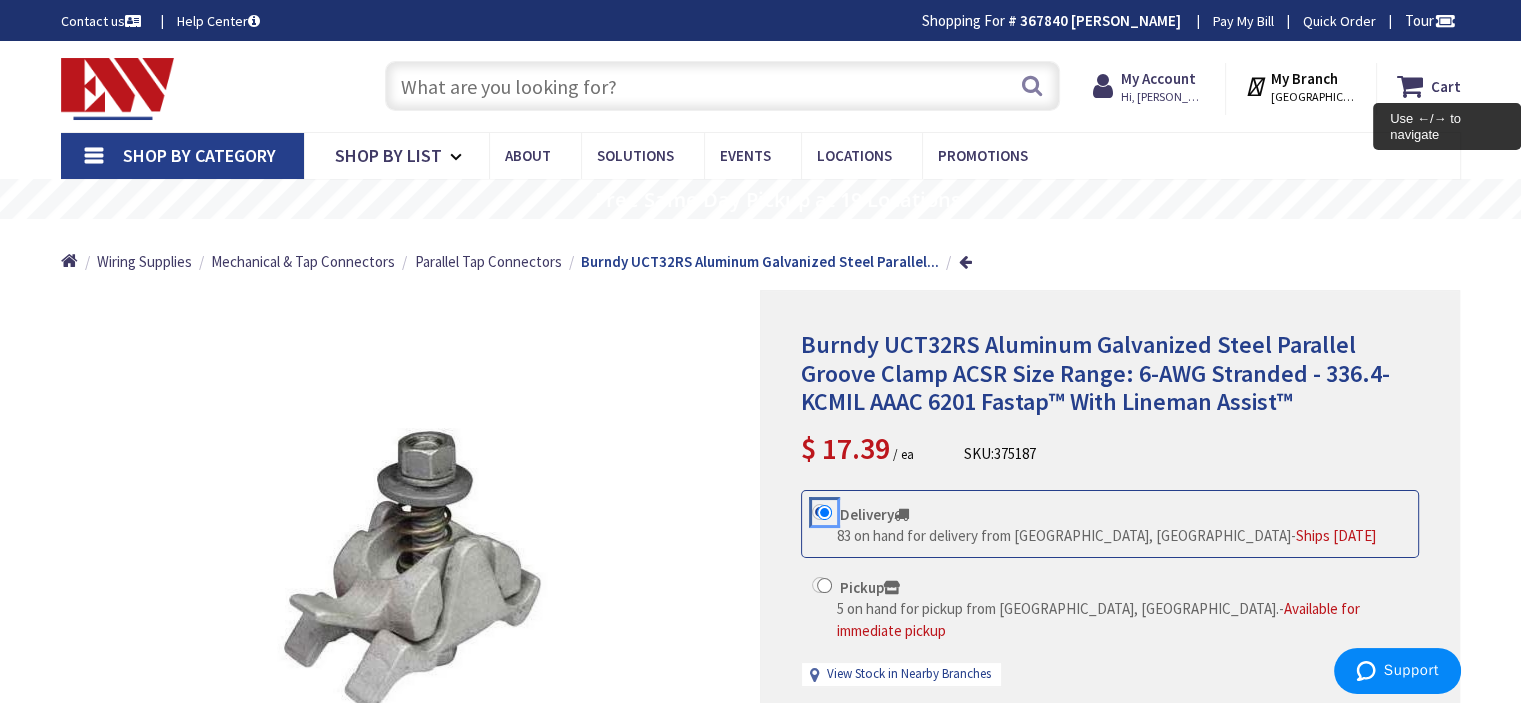 scroll, scrollTop: 203, scrollLeft: 0, axis: vertical 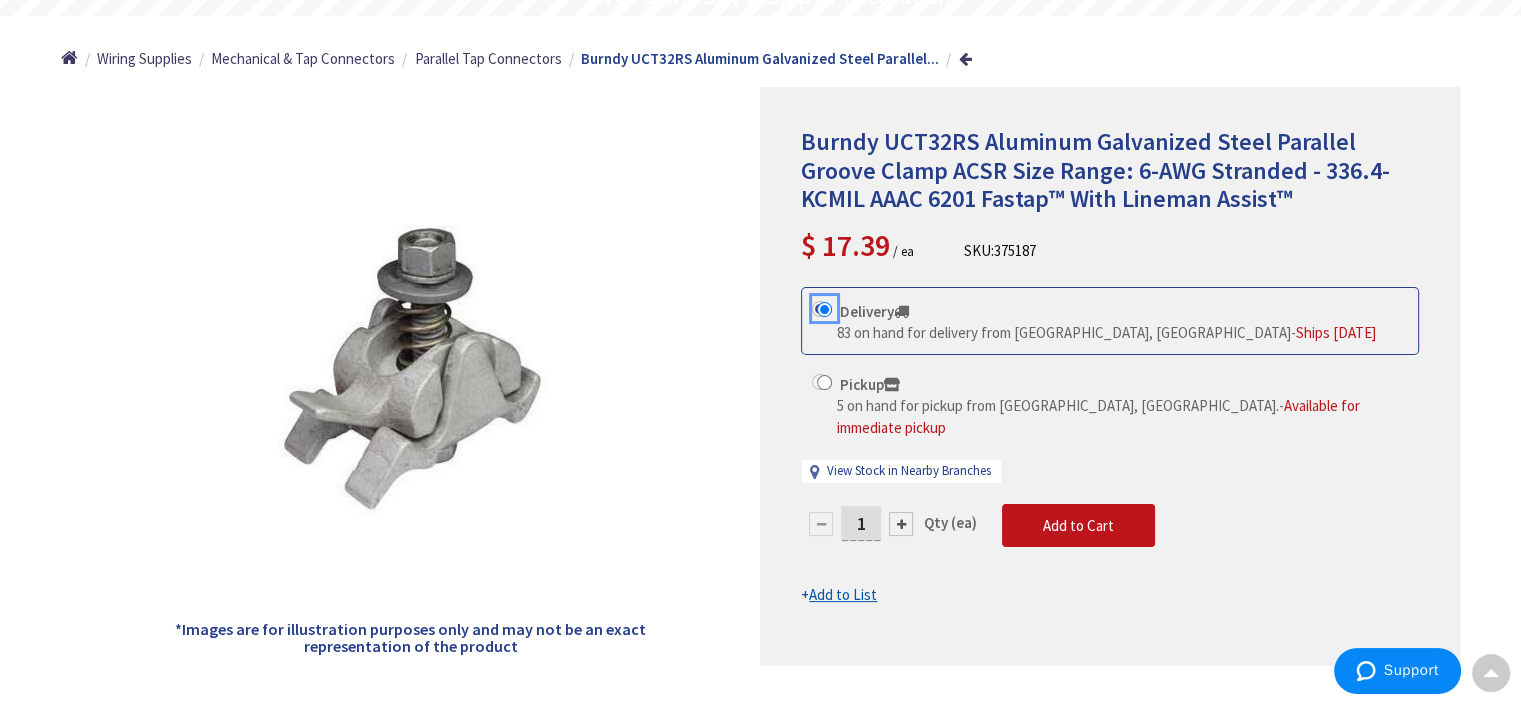 click on "Delivery
83 on hand for delivery from Middletown, CT
-  Ships Today" at bounding box center (1110, 321) 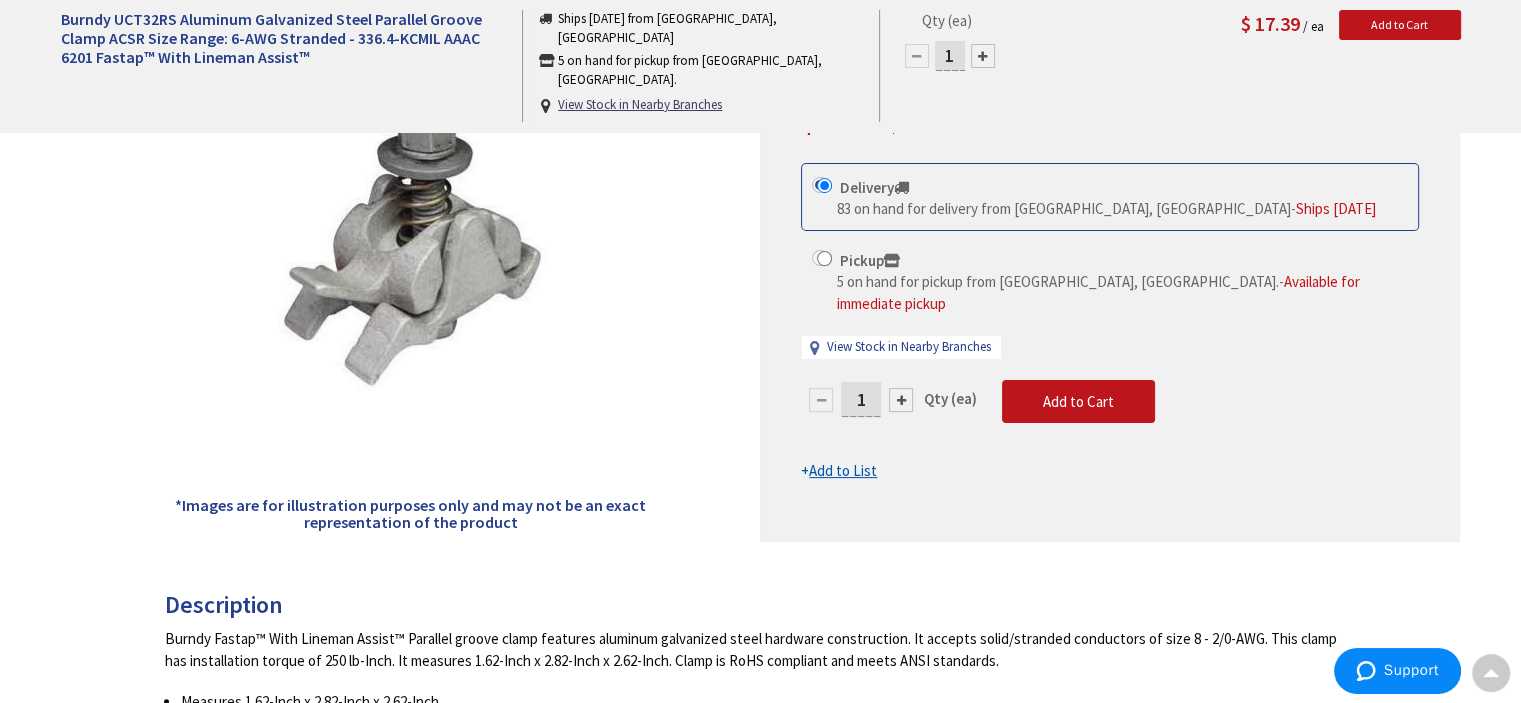 scroll, scrollTop: 74, scrollLeft: 0, axis: vertical 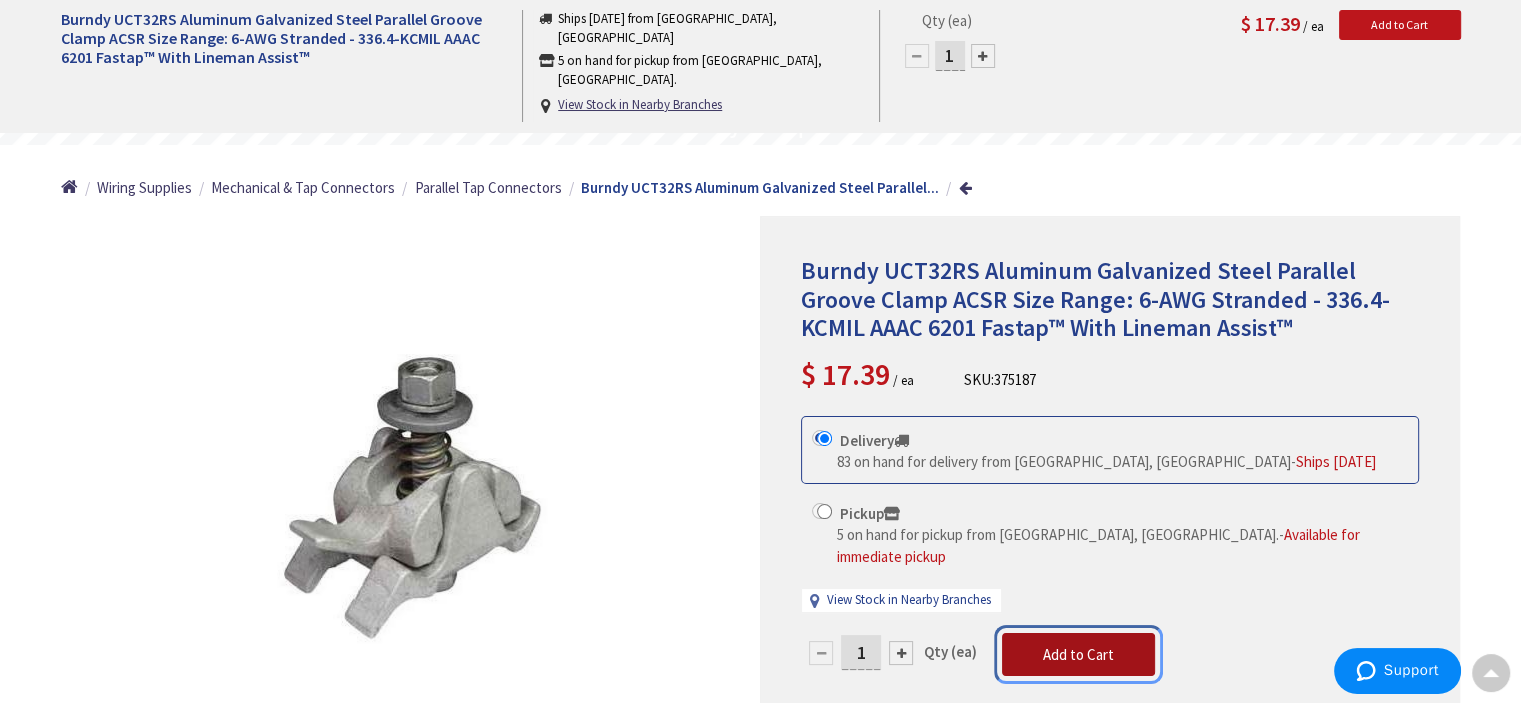 click on "Add to Cart" at bounding box center (1078, 654) 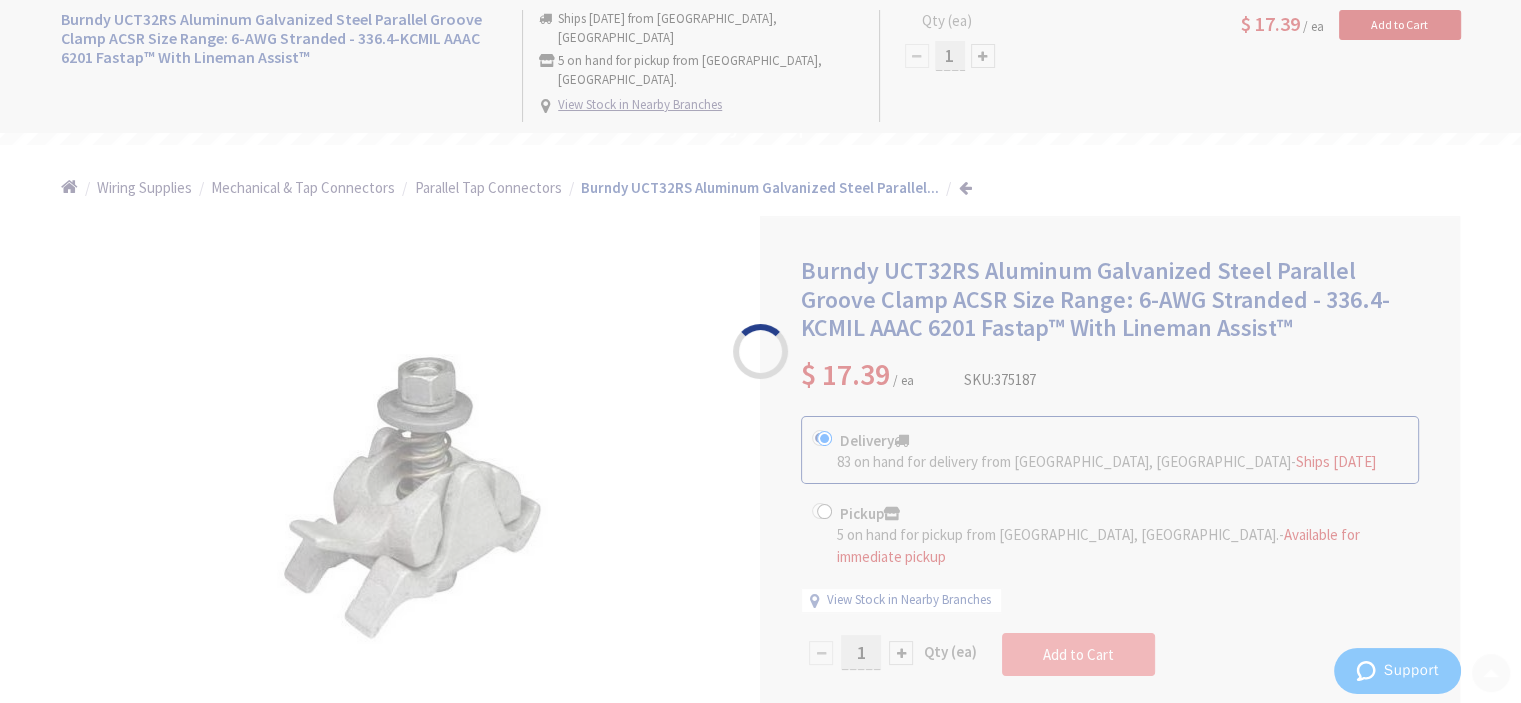 scroll, scrollTop: 356, scrollLeft: 0, axis: vertical 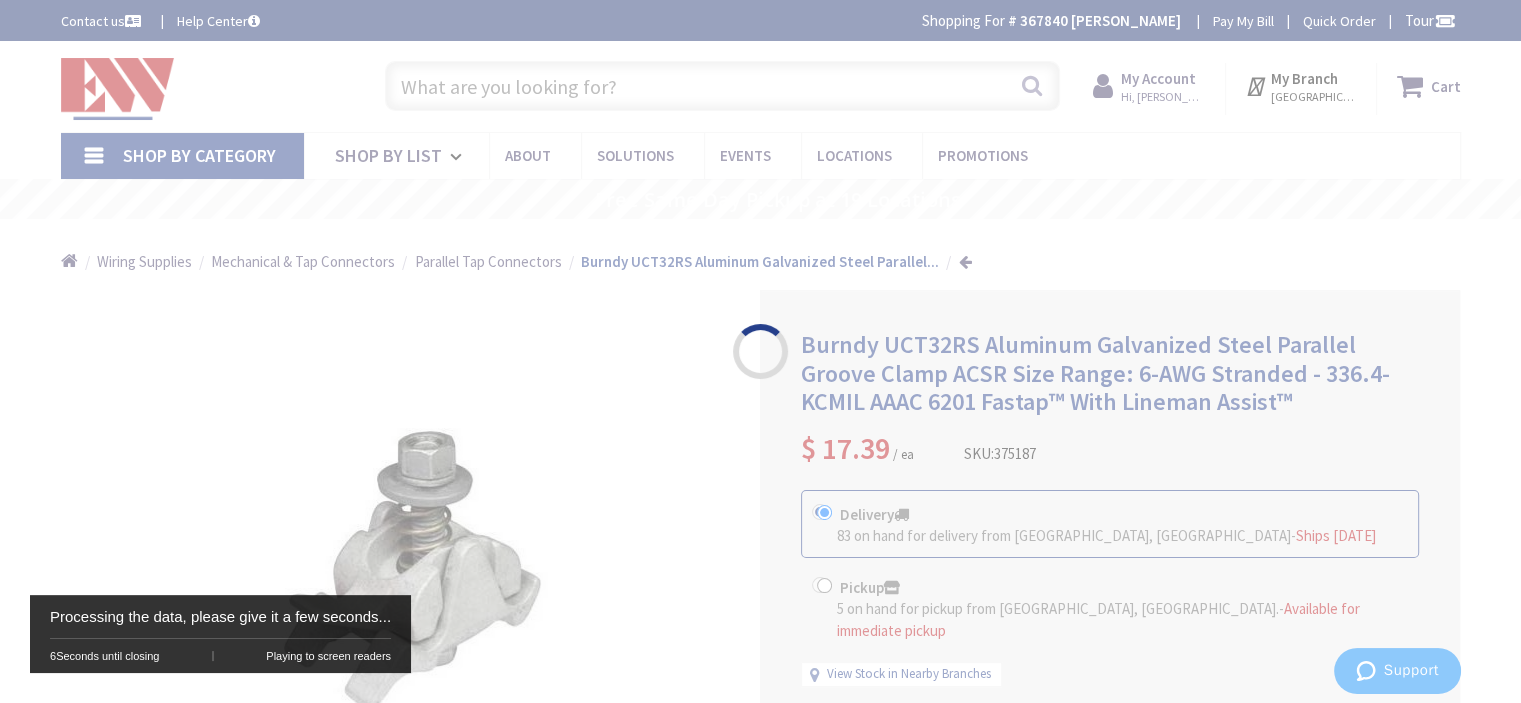 click on "Please wait..." at bounding box center (760, 351) 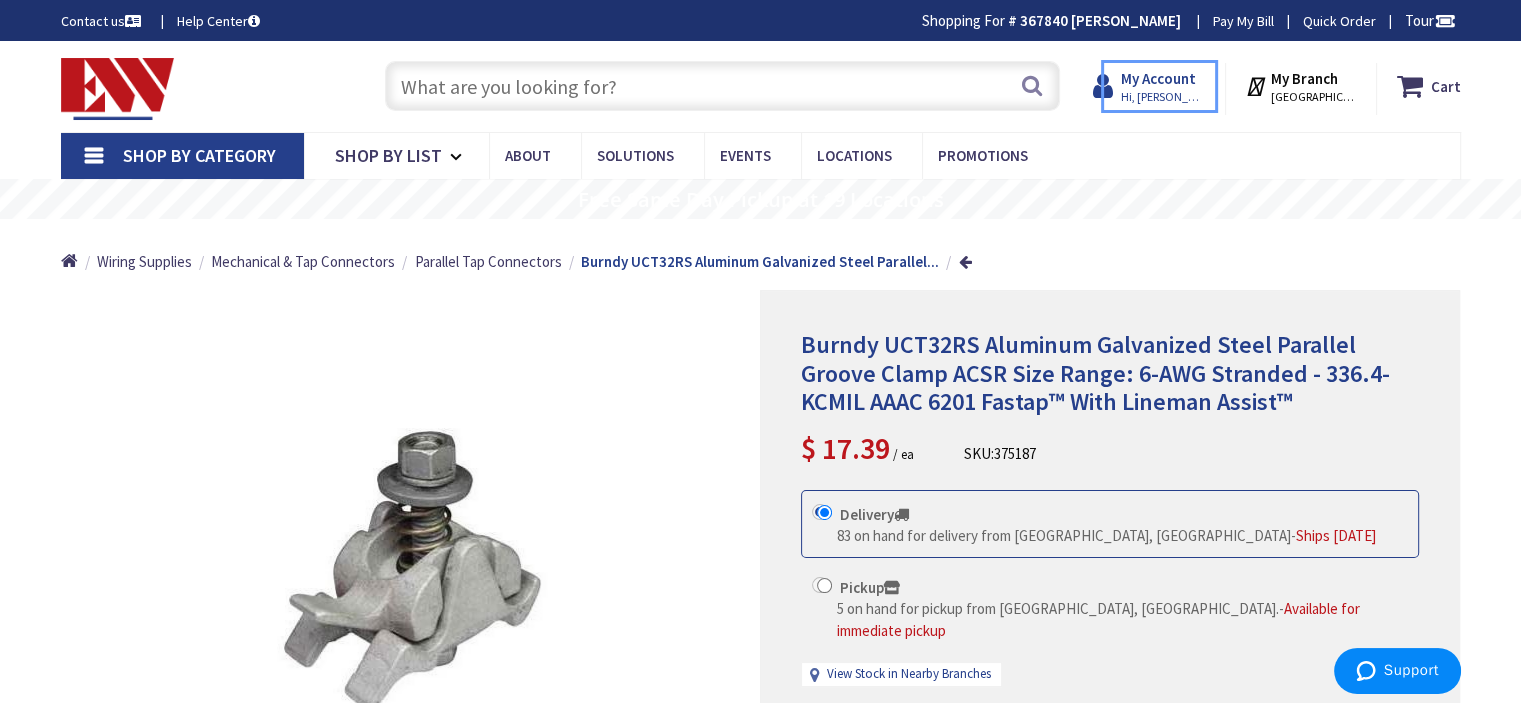 click on "My Account" at bounding box center [1158, 78] 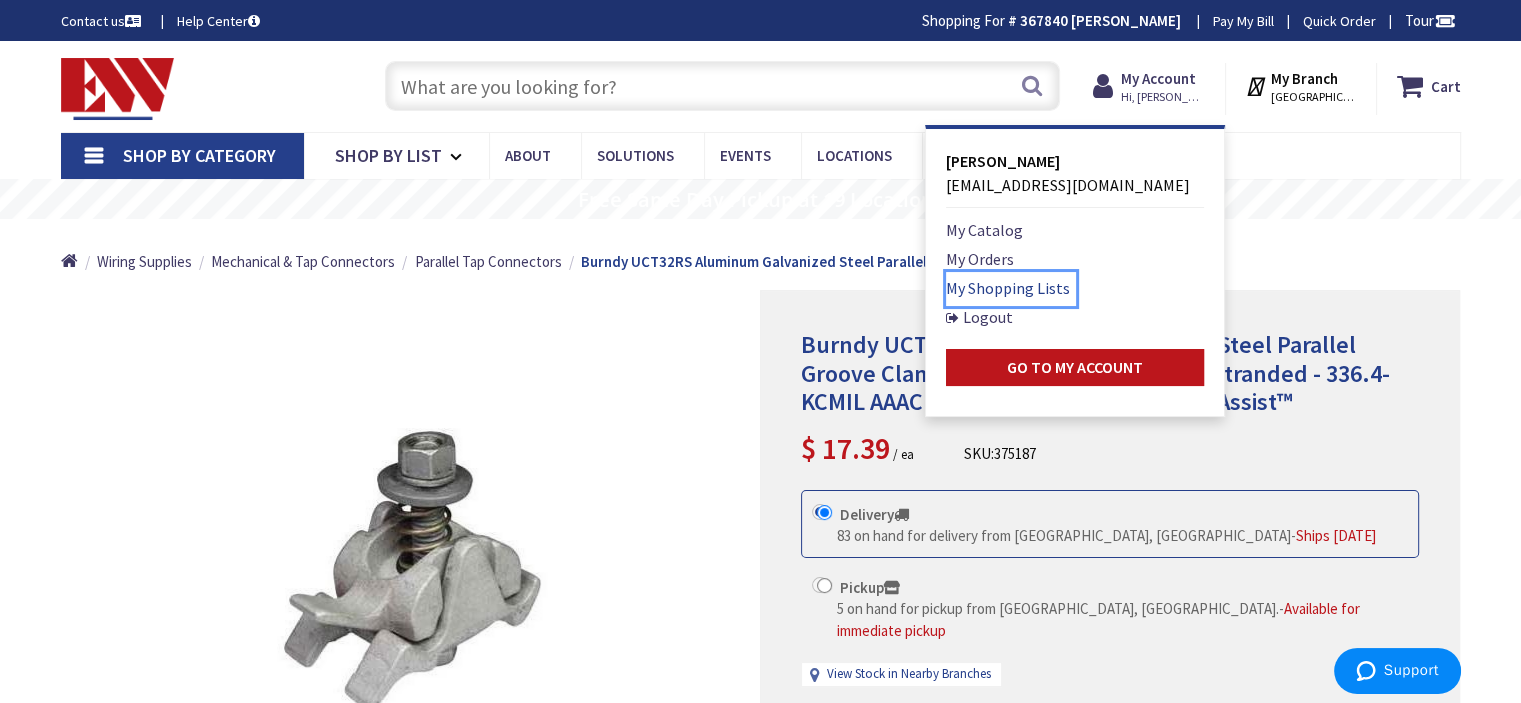 click on "favorites -  My Shopping Lists" at bounding box center [1008, 288] 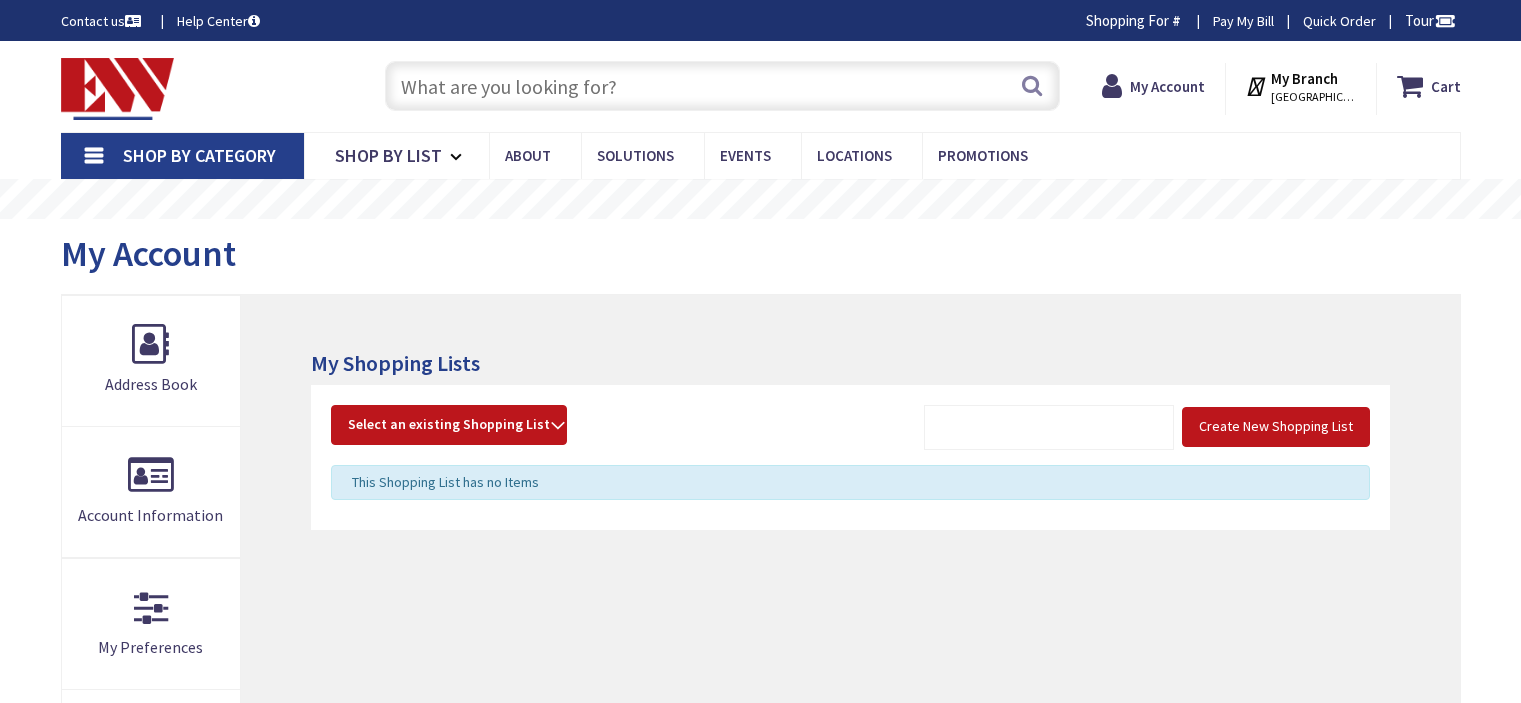 scroll, scrollTop: 0, scrollLeft: 0, axis: both 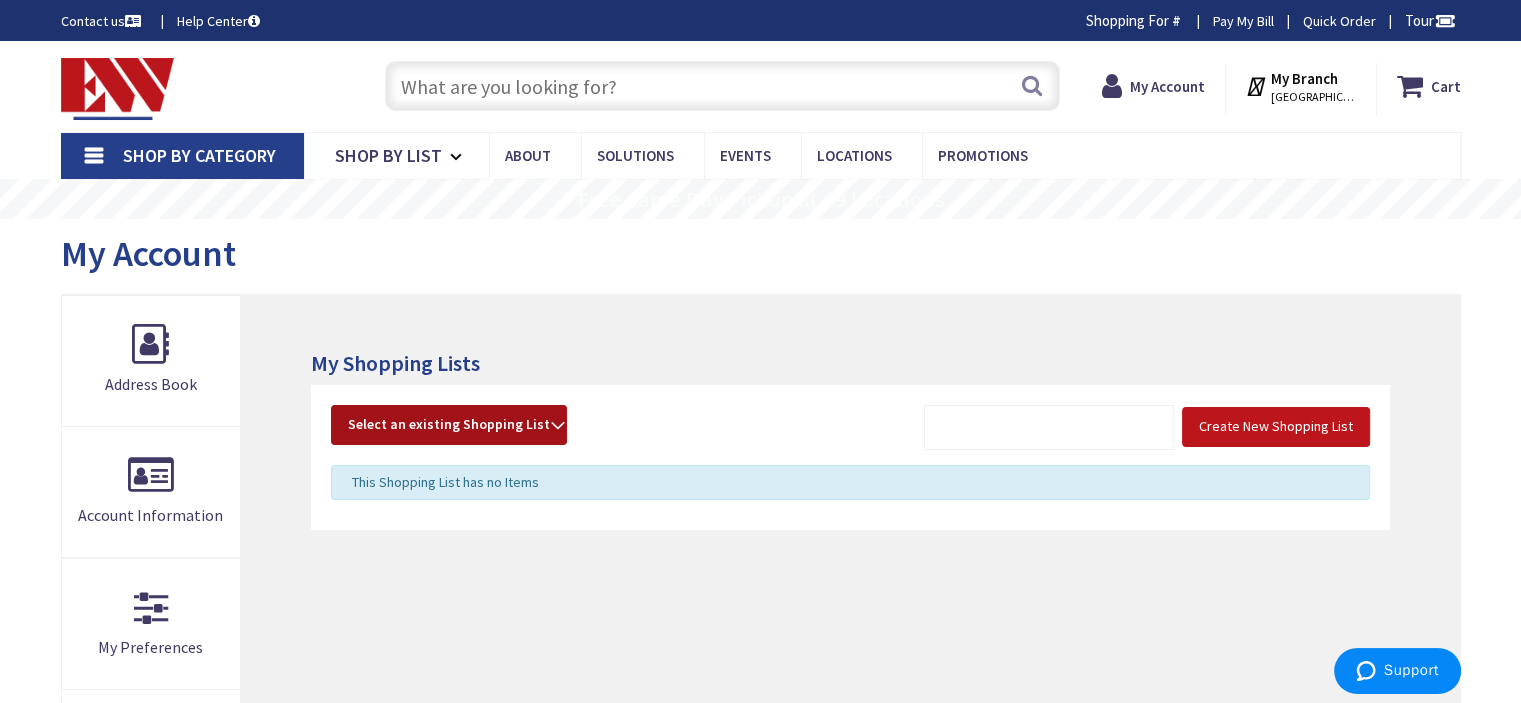 click on "Select an existing Shopping List" at bounding box center (449, 424) 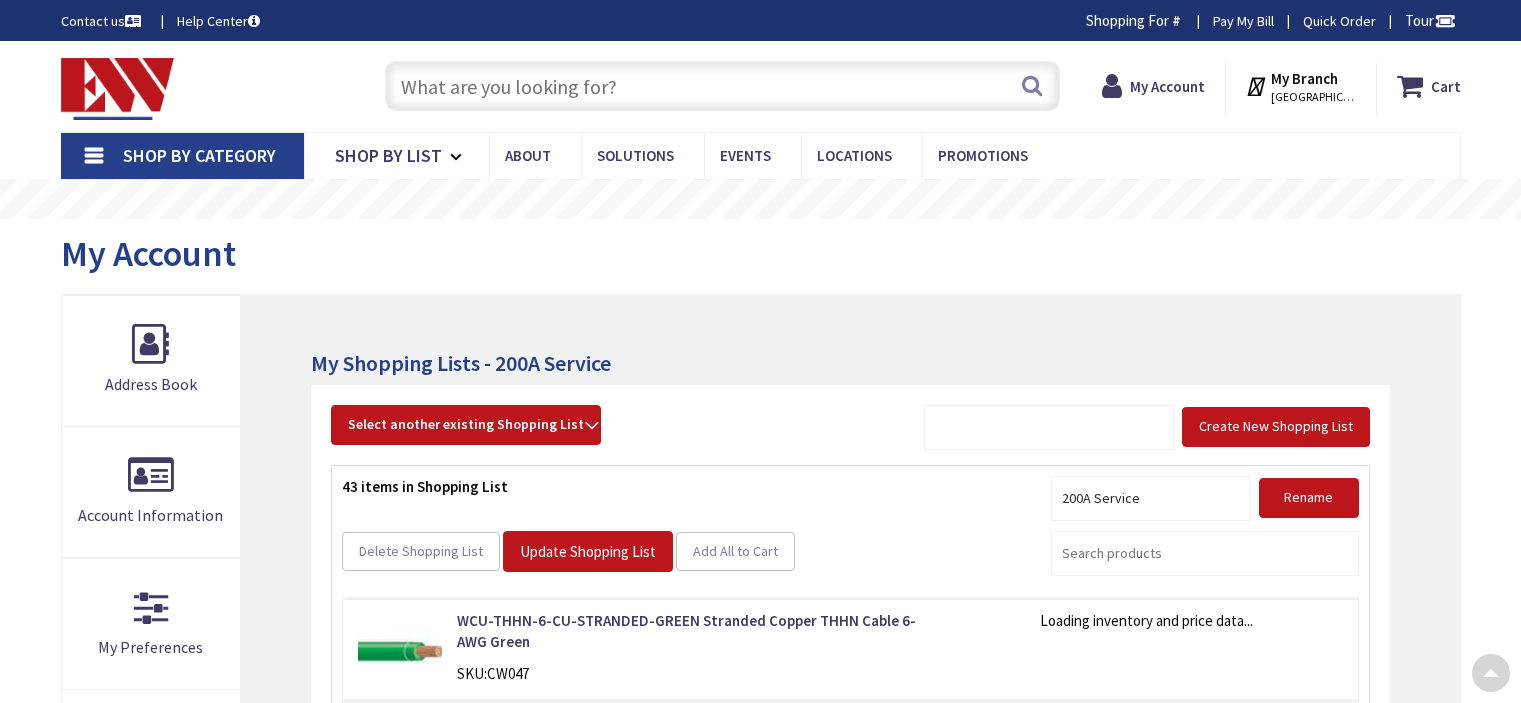 scroll, scrollTop: 390, scrollLeft: 0, axis: vertical 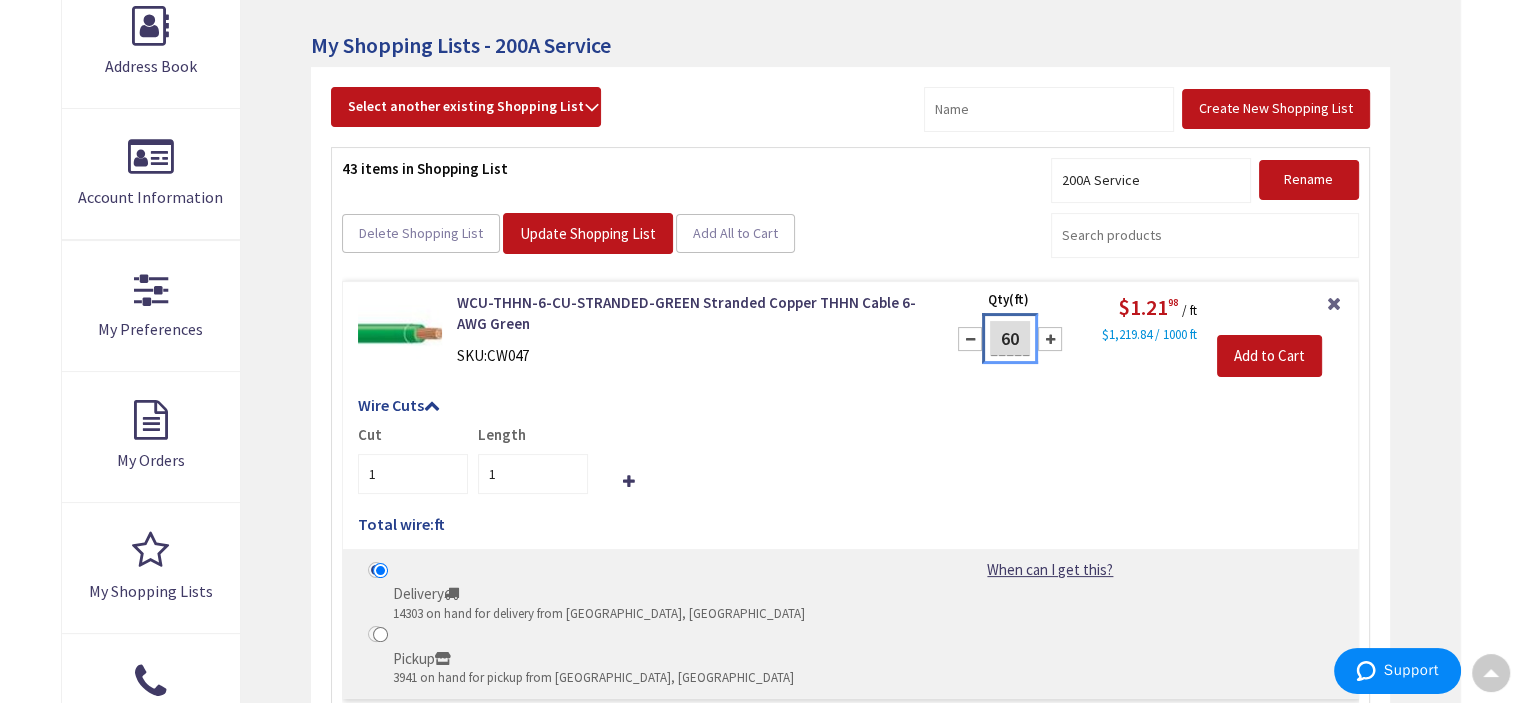 click on "60" at bounding box center (1010, 338) 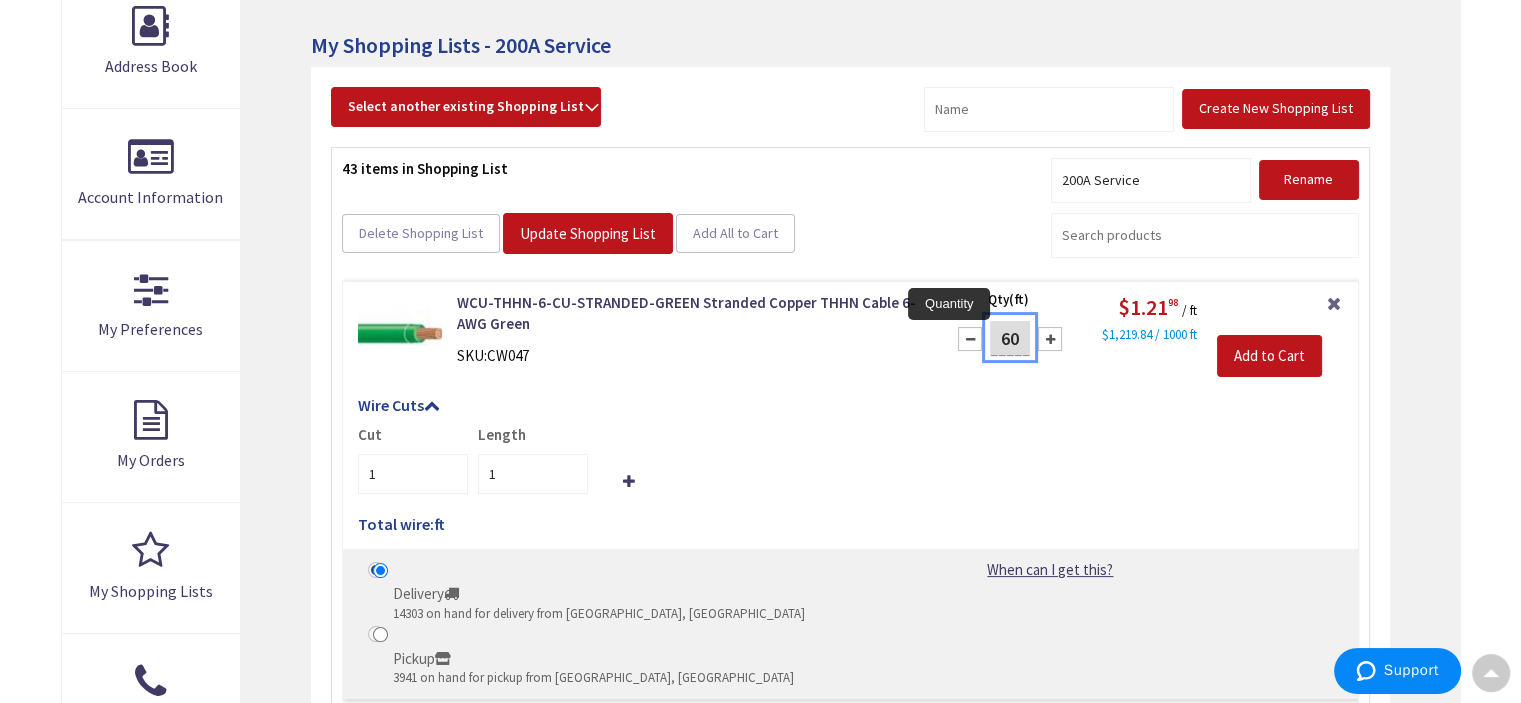 type on "6" 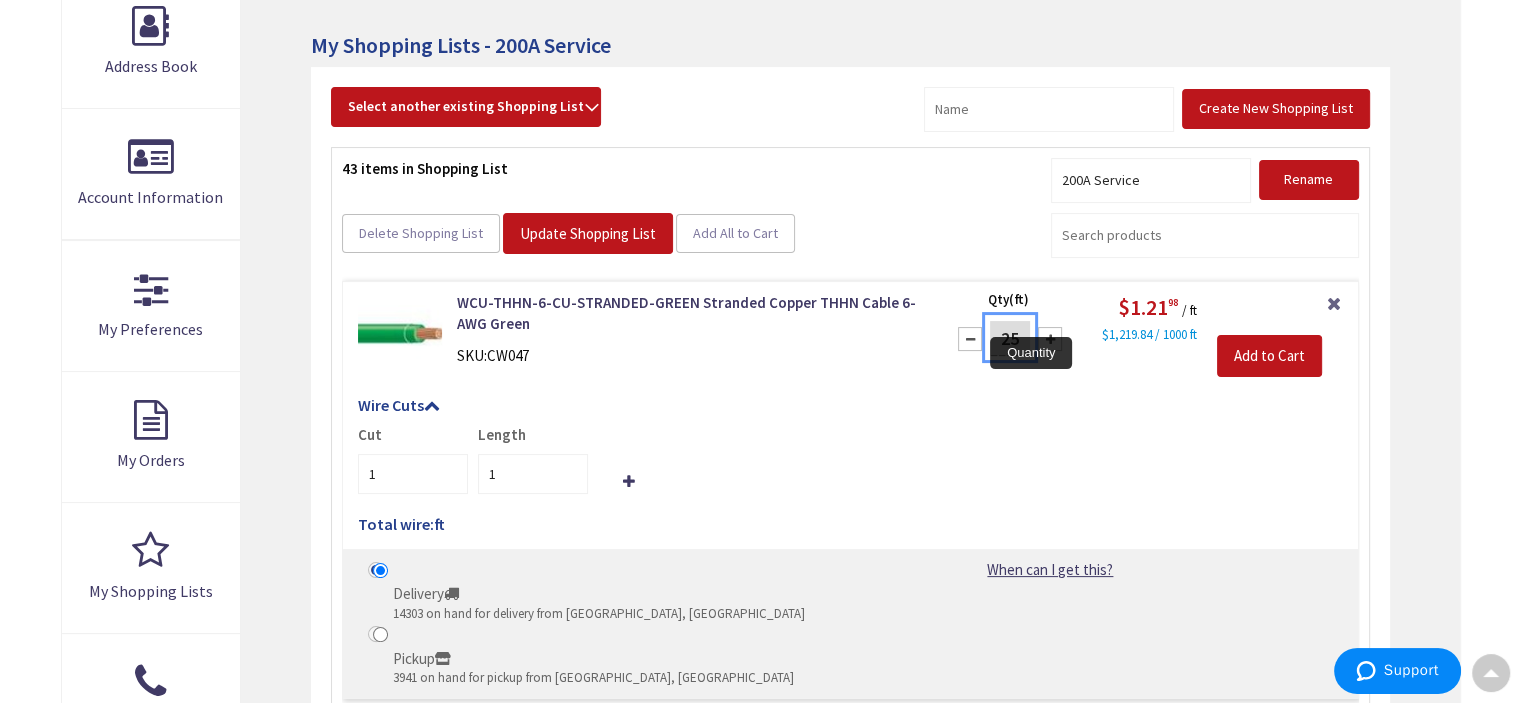 type on "25" 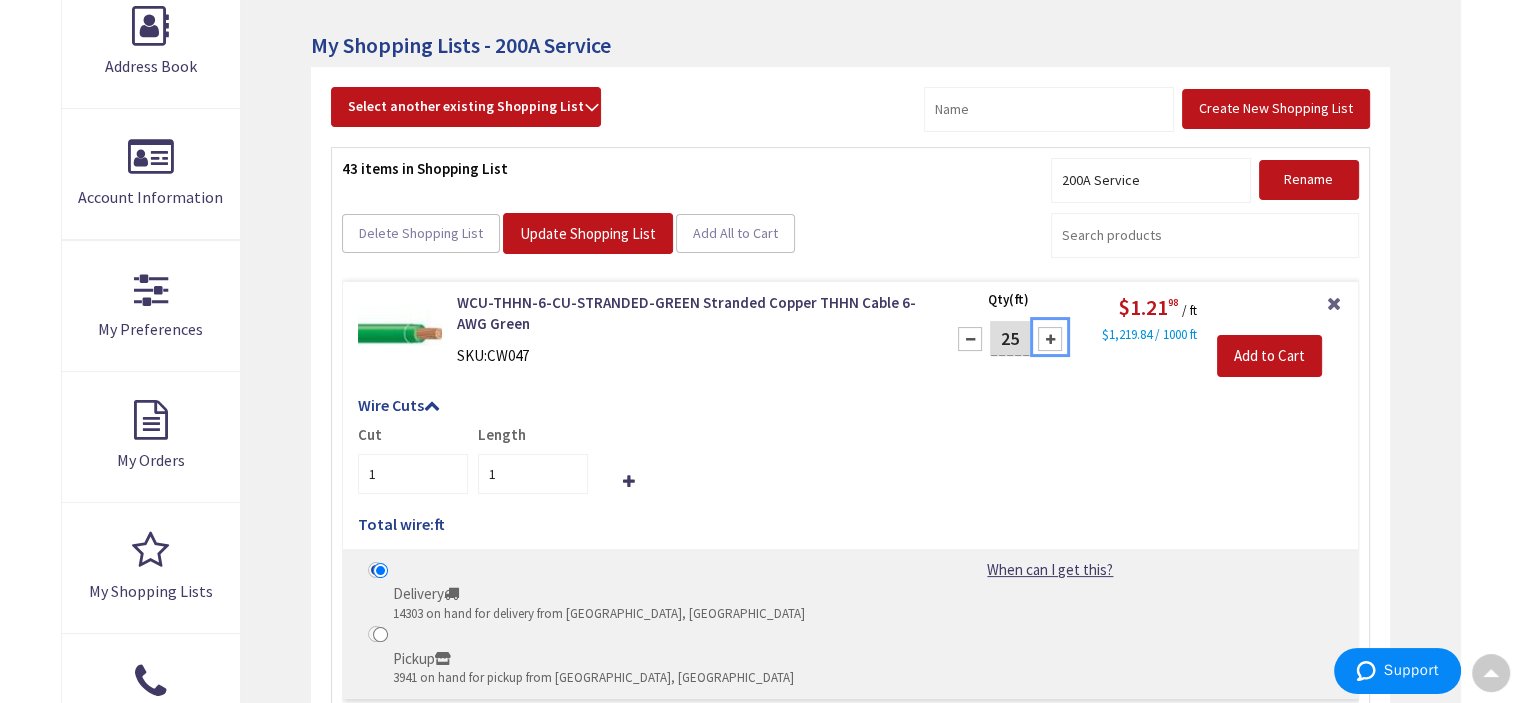 type on "25" 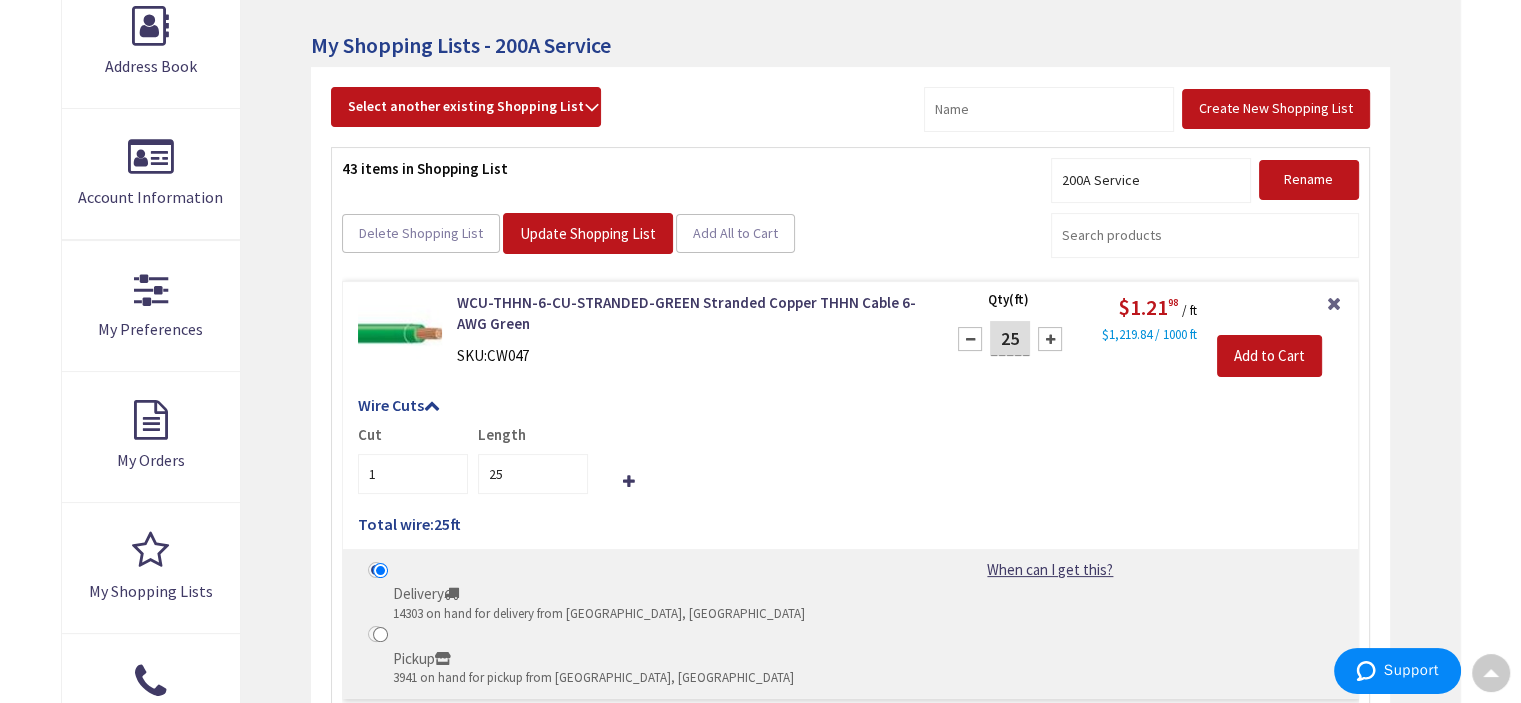 click on "Cut
1
Length
25" at bounding box center (850, 458) 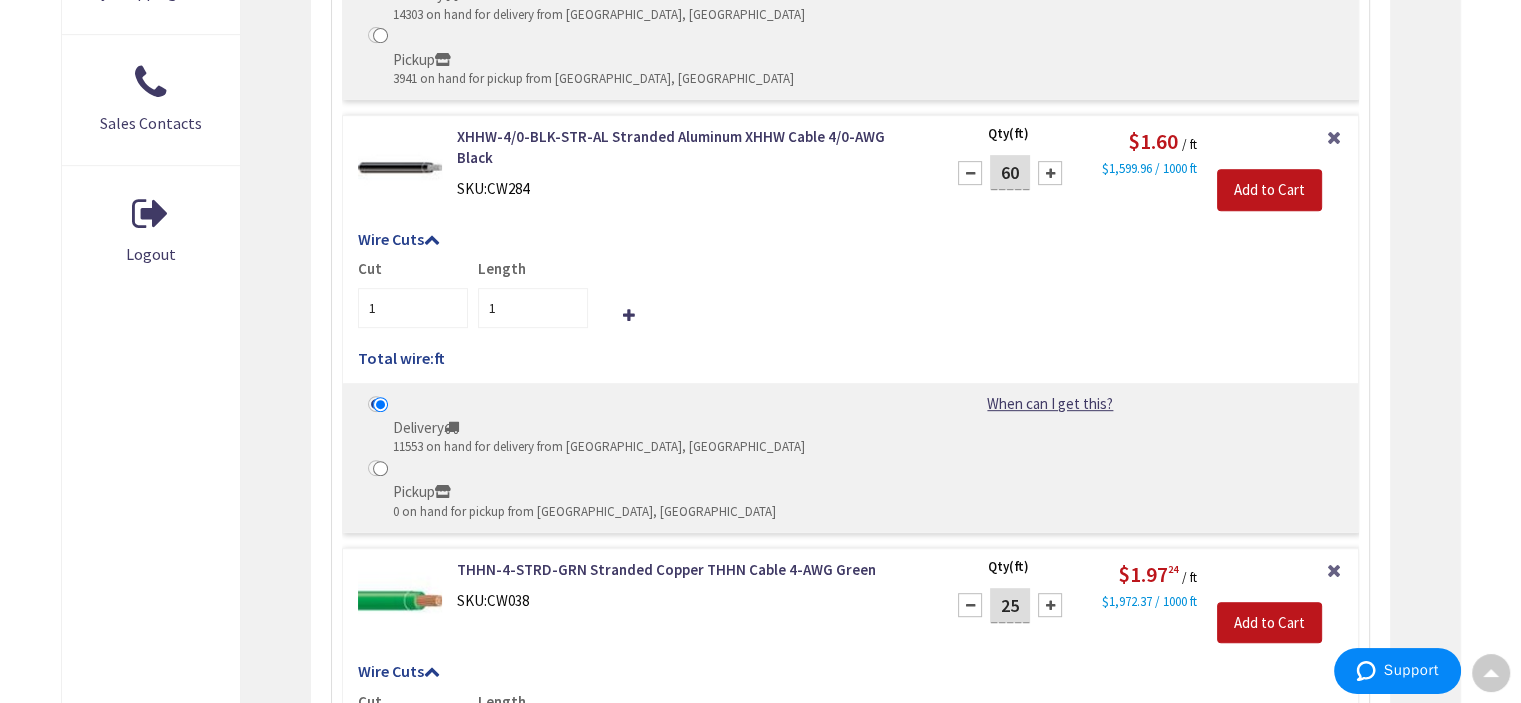 scroll, scrollTop: 918, scrollLeft: 0, axis: vertical 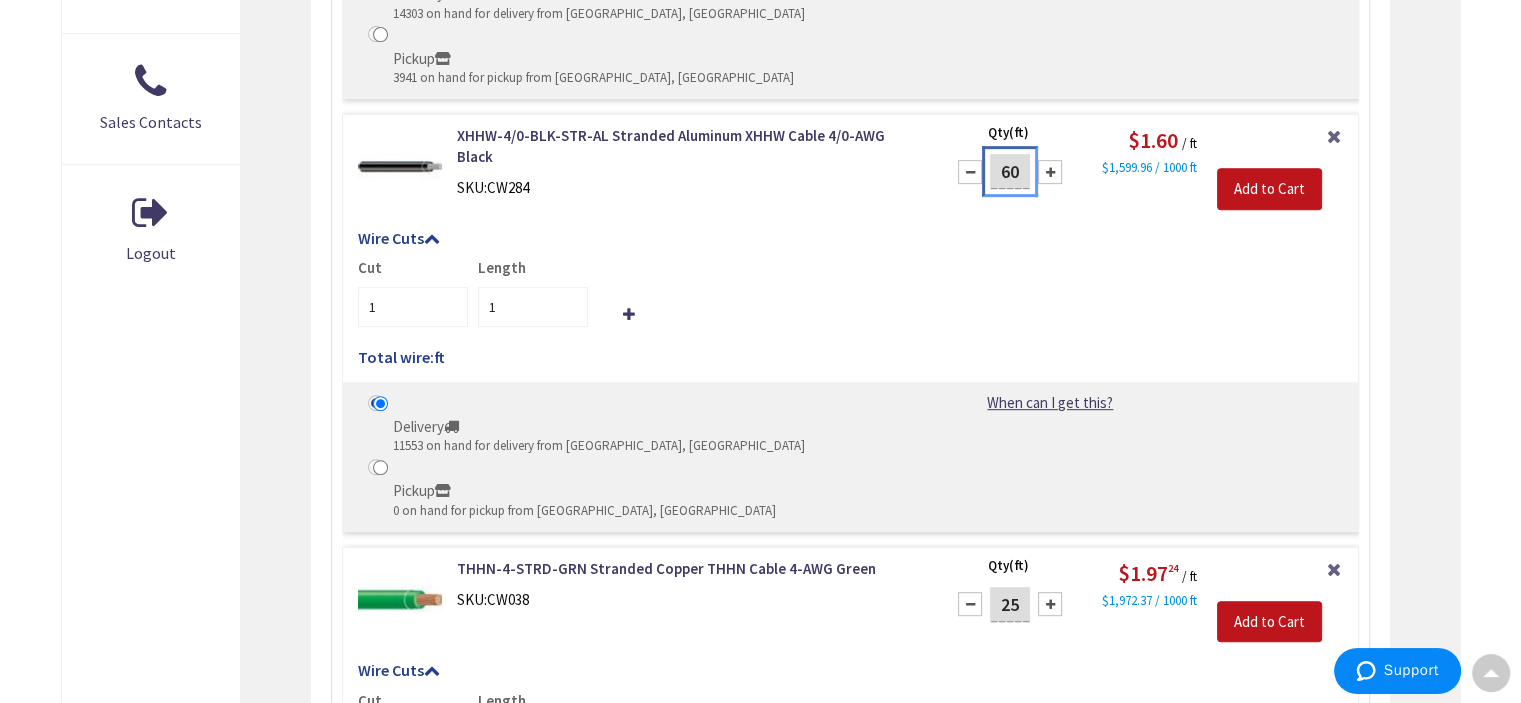 click on "60" at bounding box center [1010, 171] 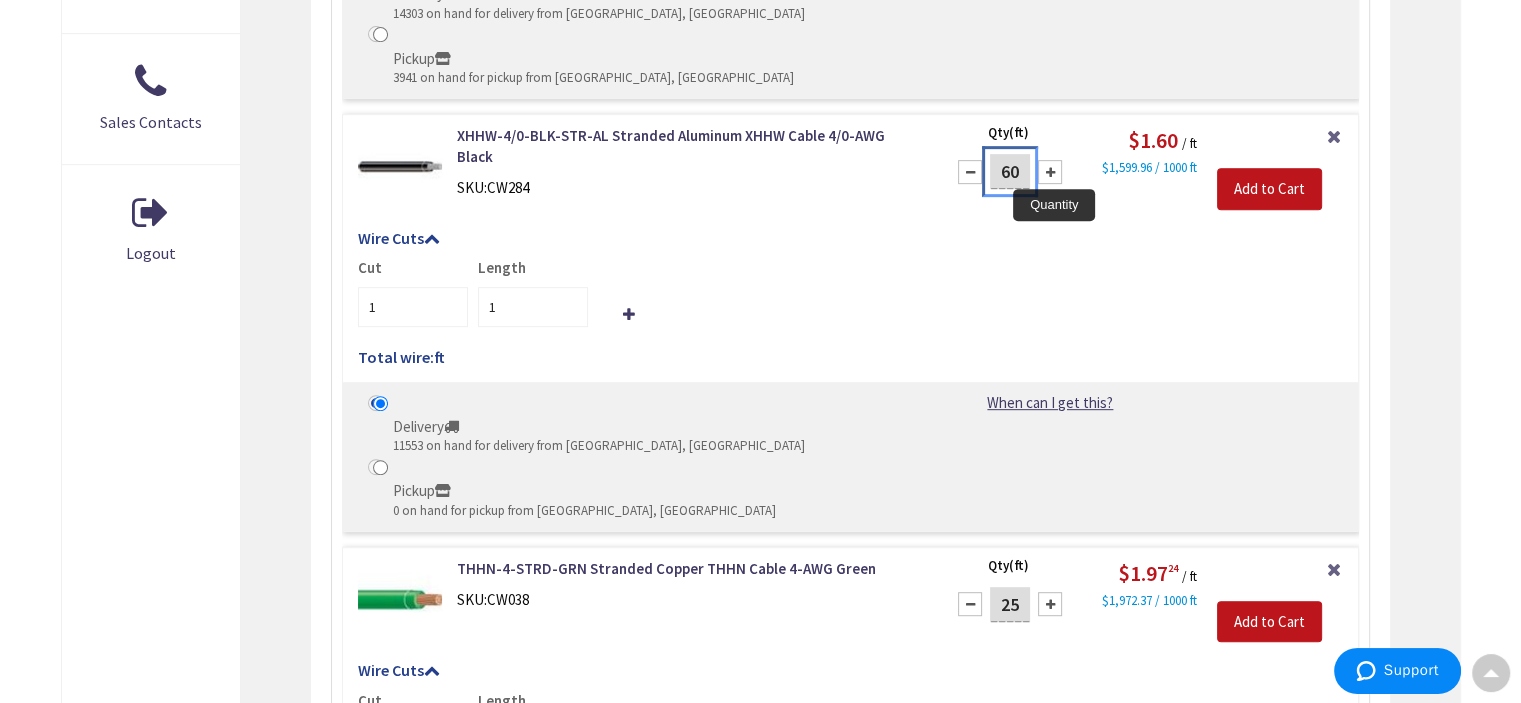 scroll, scrollTop: 800, scrollLeft: 0, axis: vertical 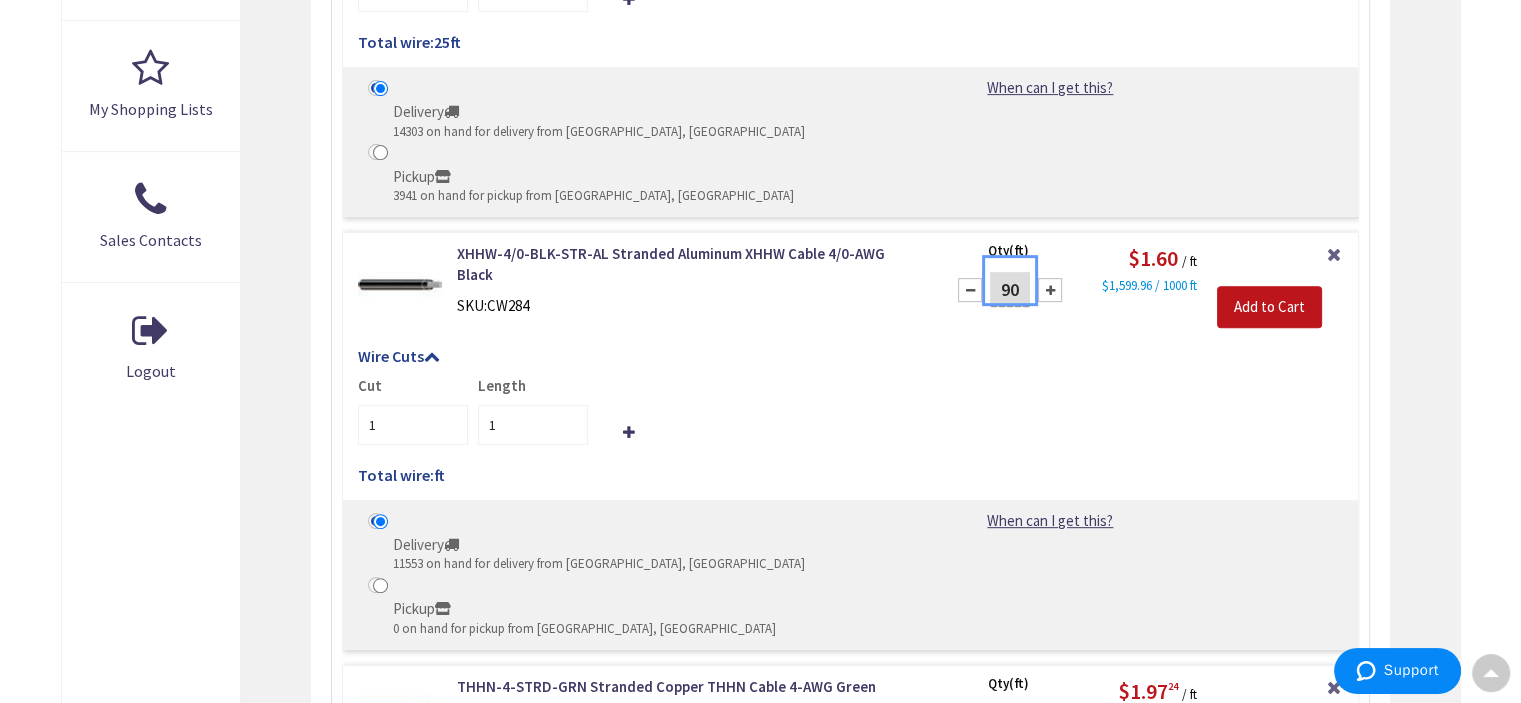 type on "90" 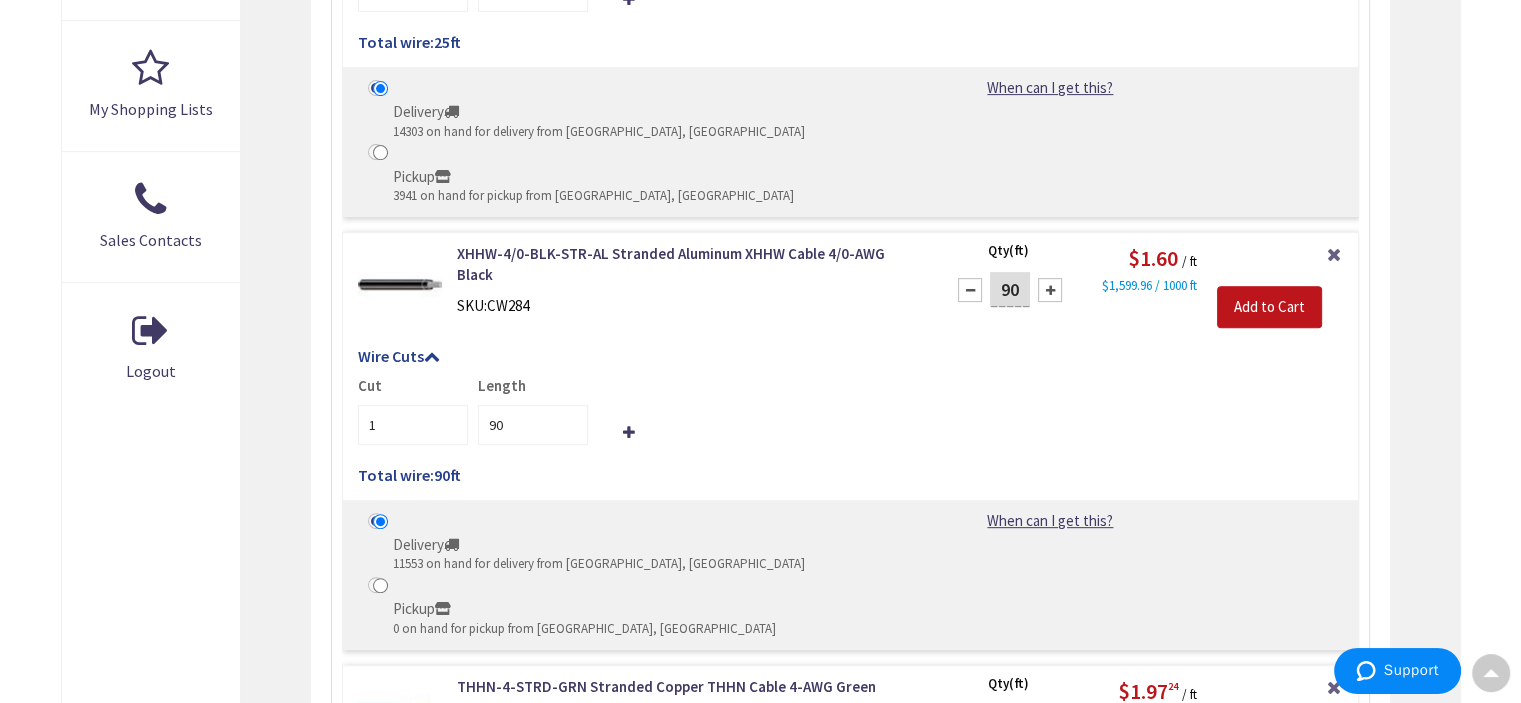 click on "Cut
1
Length
90" at bounding box center [850, 409] 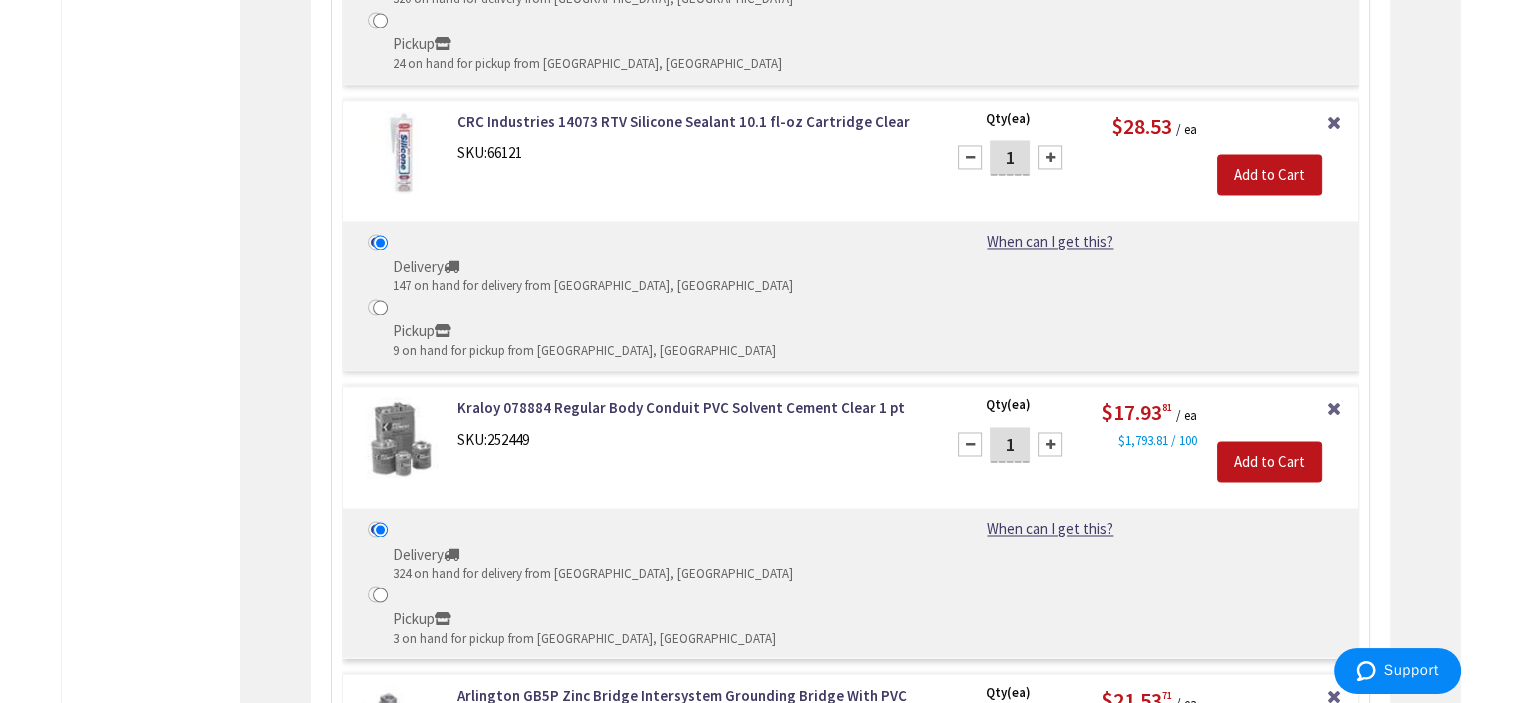 scroll, scrollTop: 0, scrollLeft: 0, axis: both 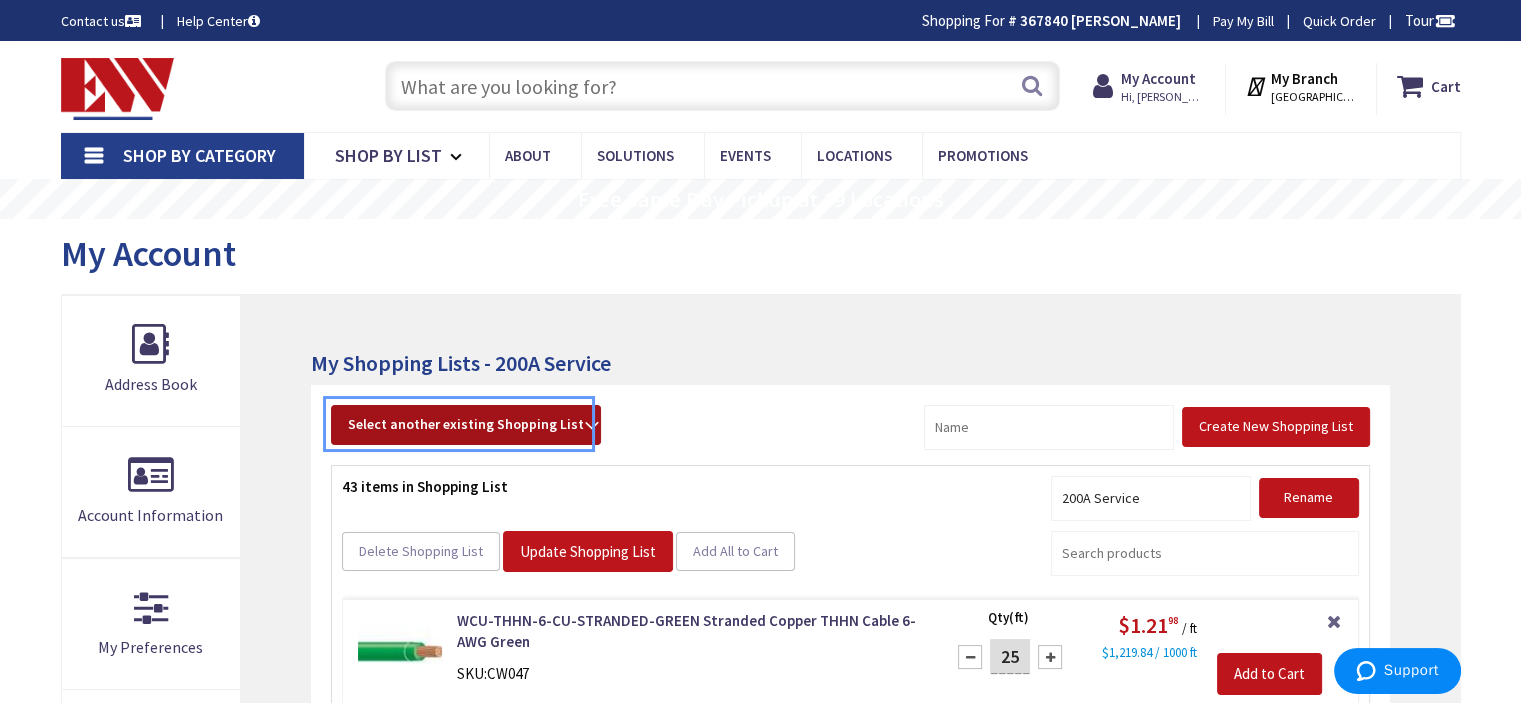 click on "Select another existing Shopping List" at bounding box center (466, 425) 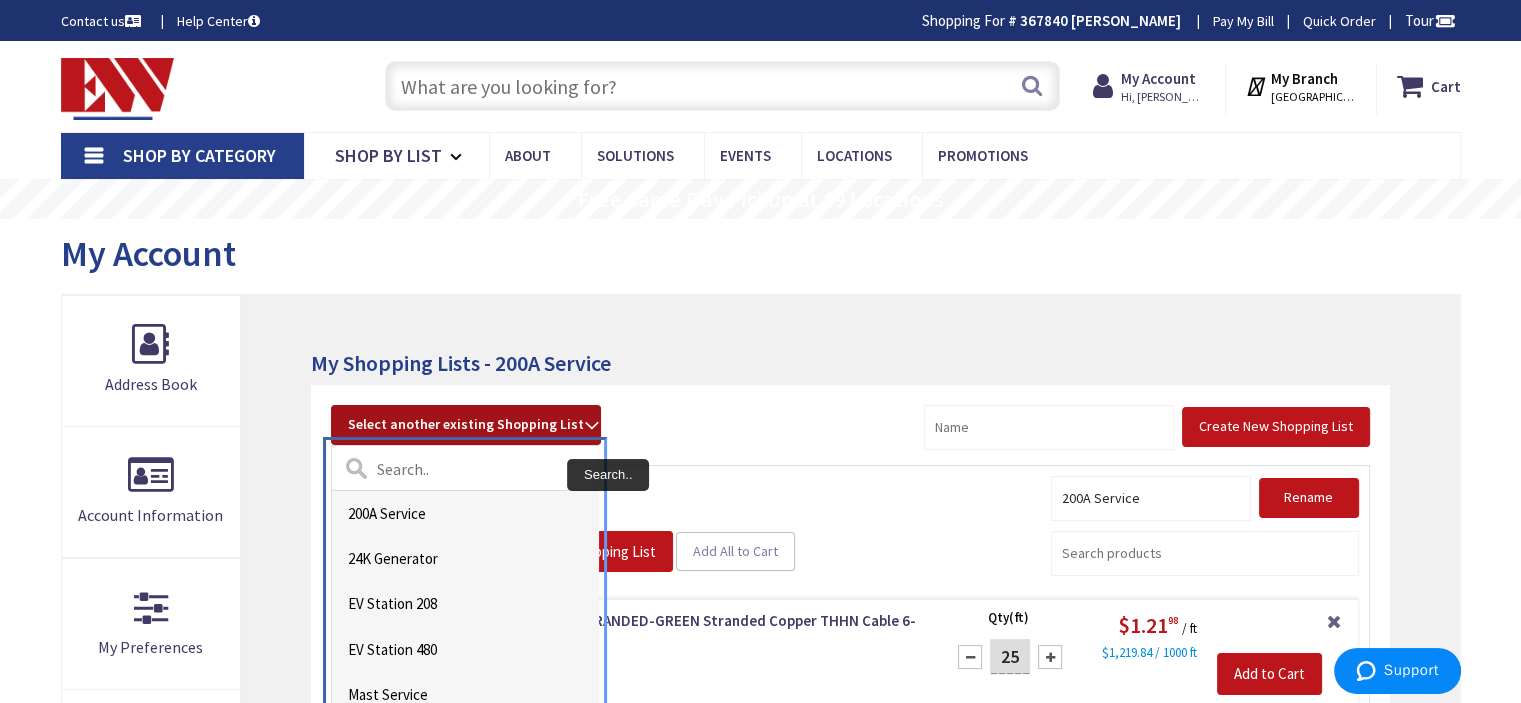 scroll, scrollTop: 40, scrollLeft: 0, axis: vertical 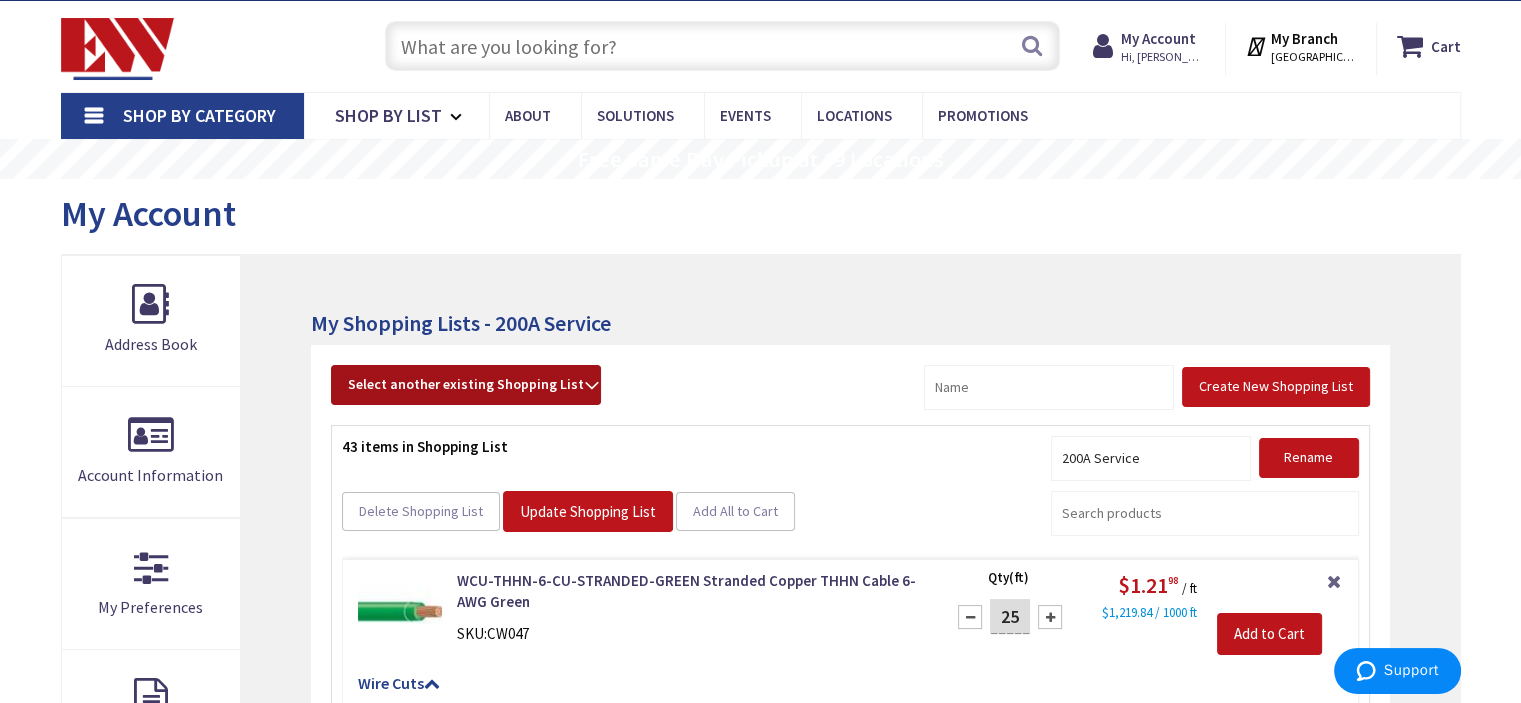 click on "My Account" at bounding box center (761, 216) 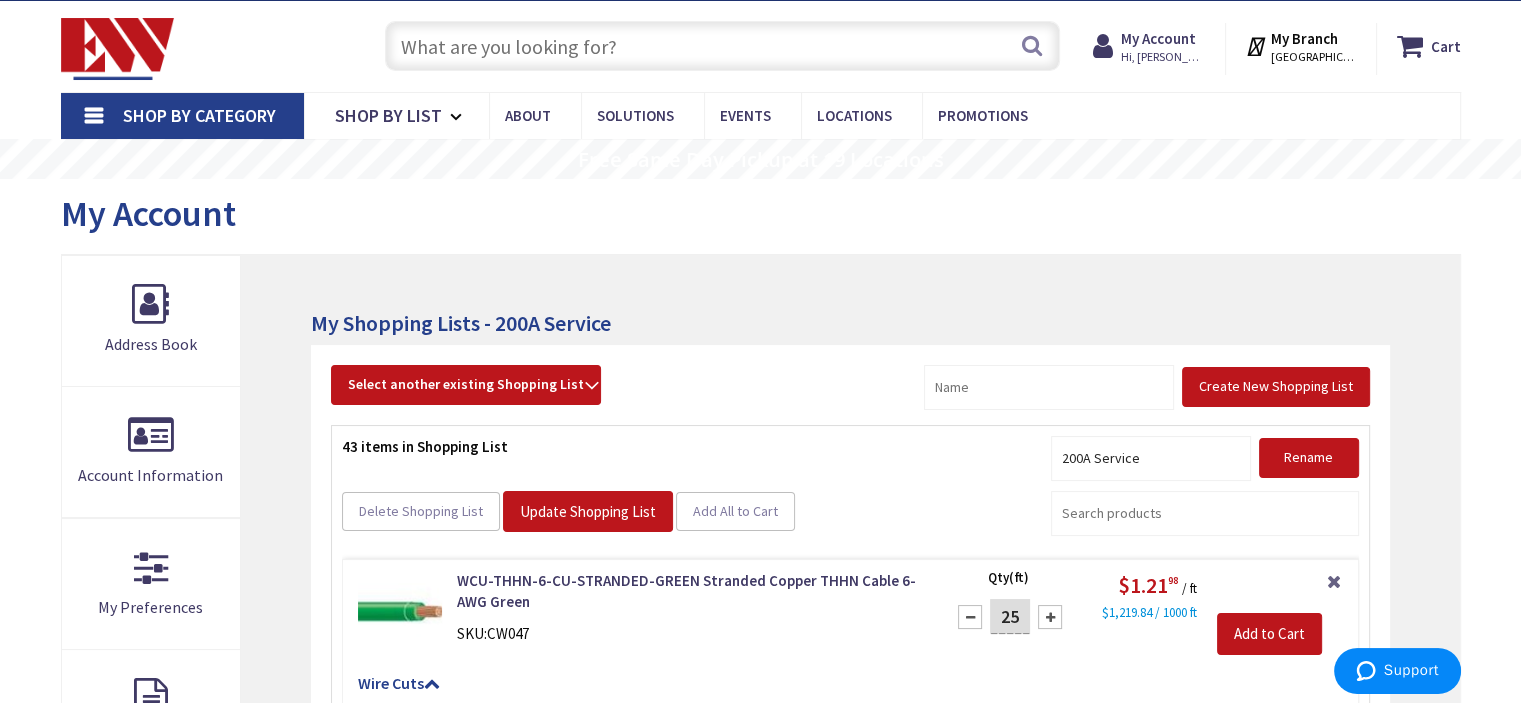 scroll, scrollTop: 338, scrollLeft: 0, axis: vertical 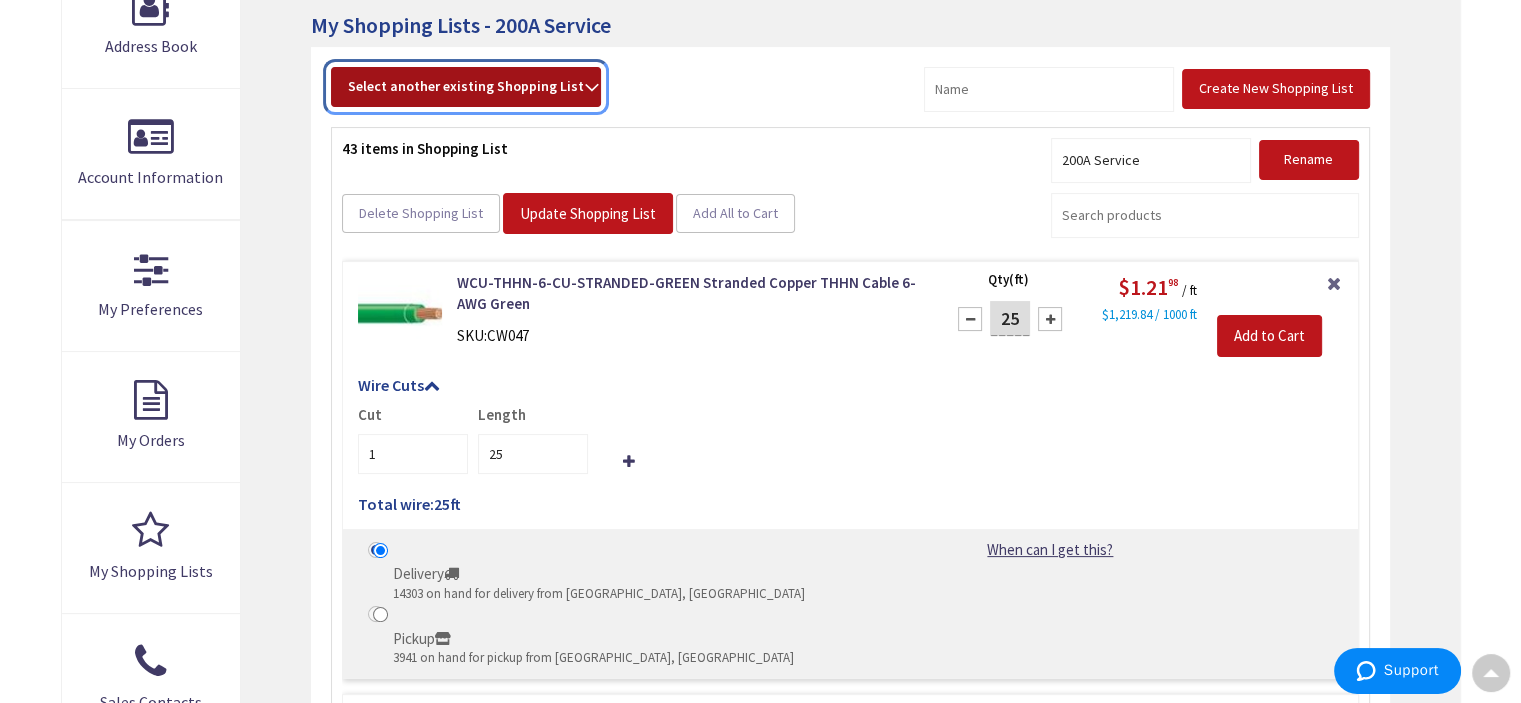 click on "Select another existing Shopping List" at bounding box center [466, 86] 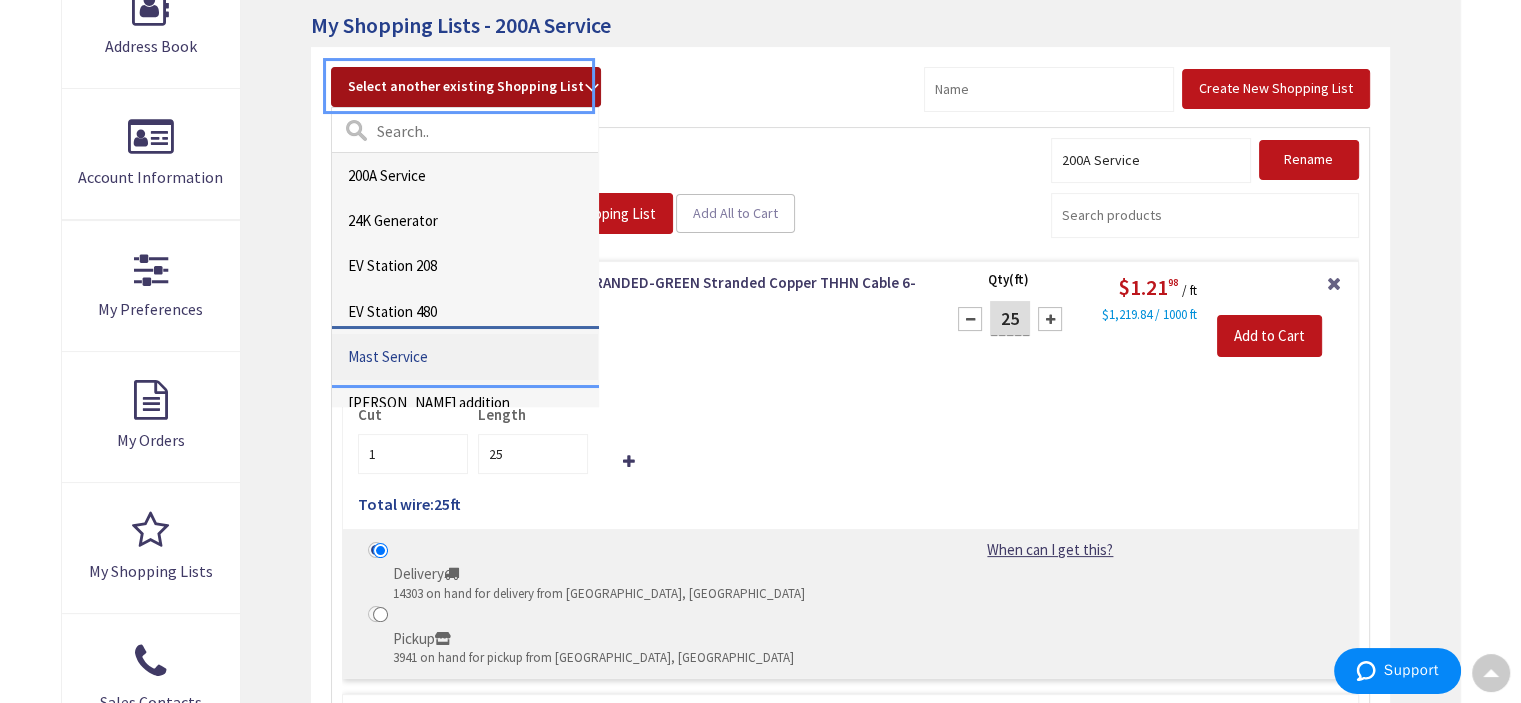 click on "favorites -  Mast Service" at bounding box center (465, 356) 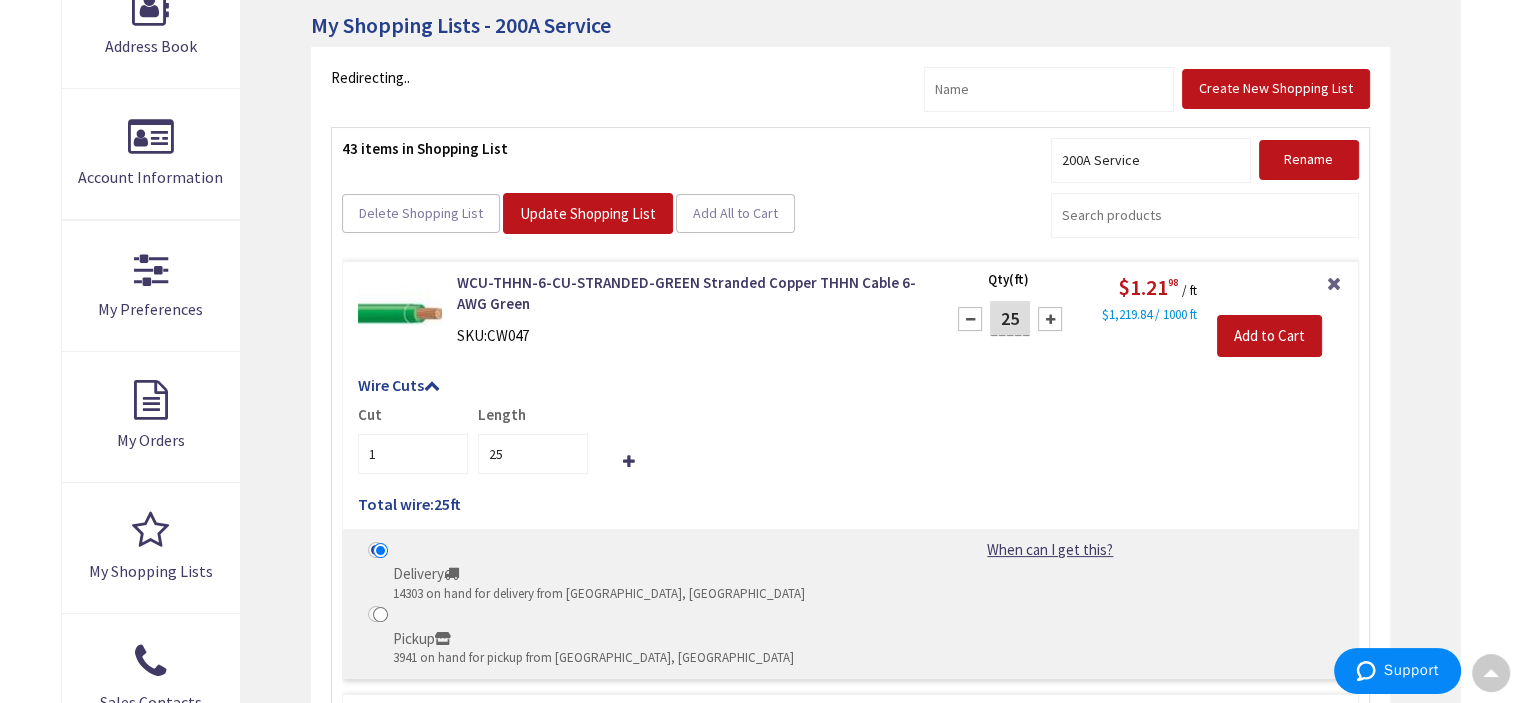 scroll, scrollTop: 0, scrollLeft: 0, axis: both 